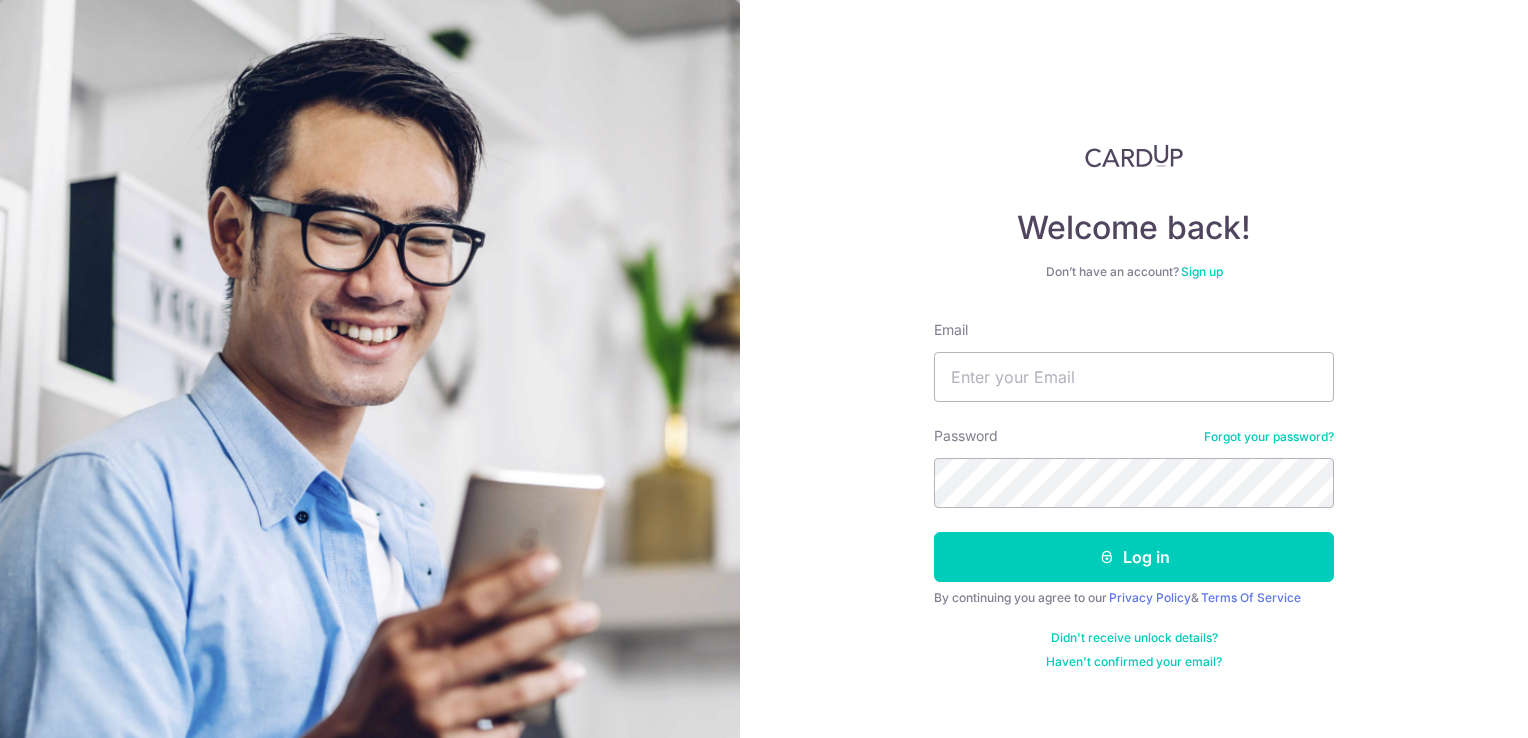 scroll, scrollTop: 0, scrollLeft: 0, axis: both 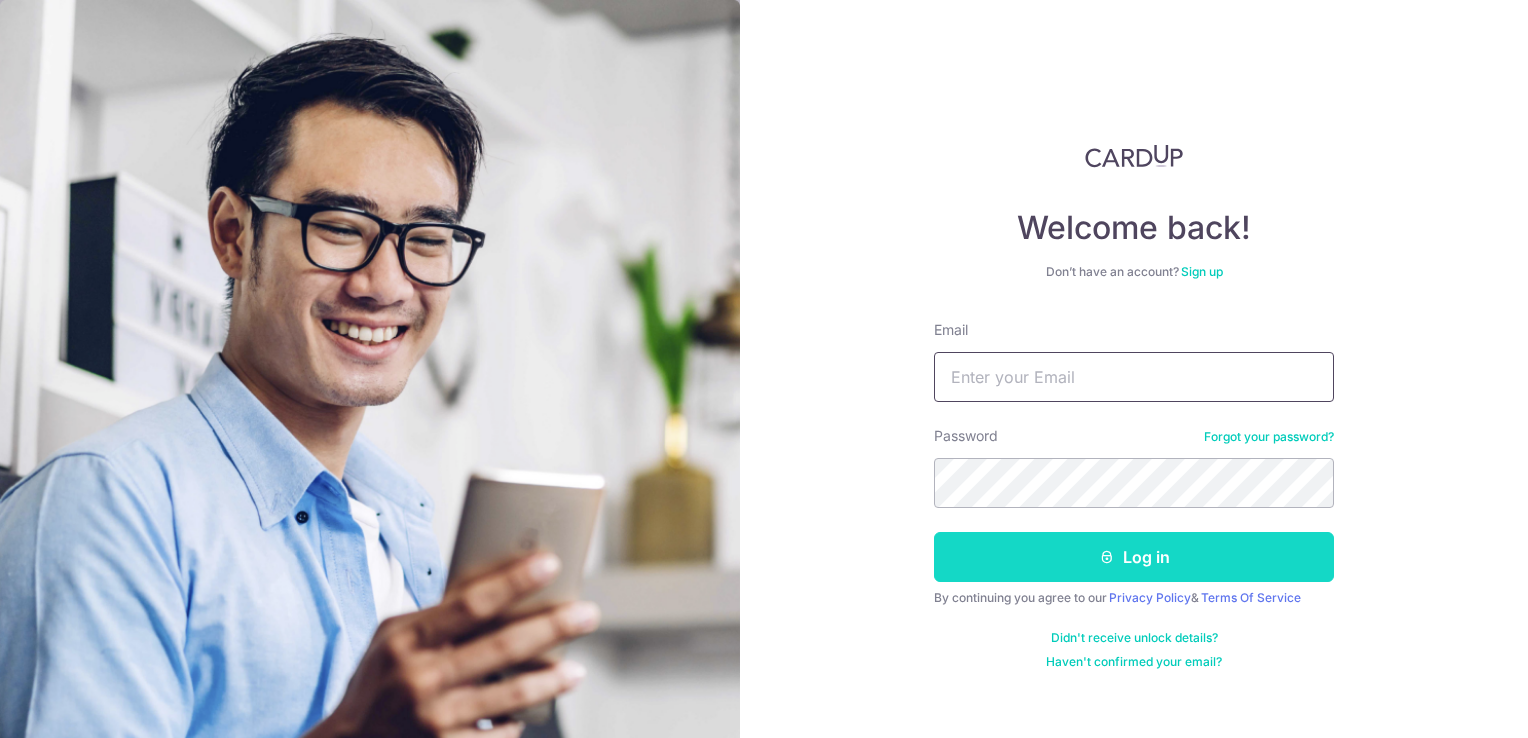 type on "[EMAIL]" 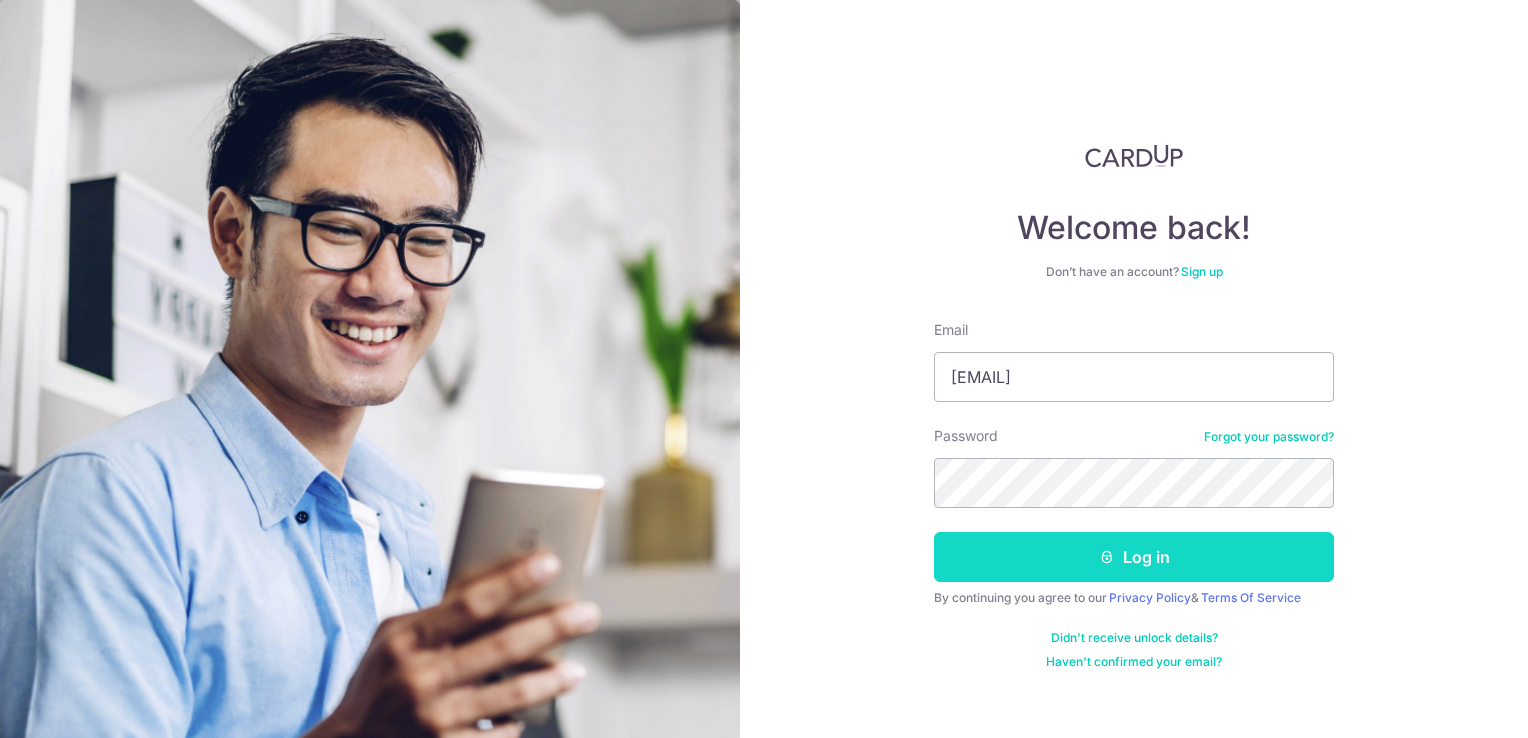 click on "Log in" at bounding box center (1134, 557) 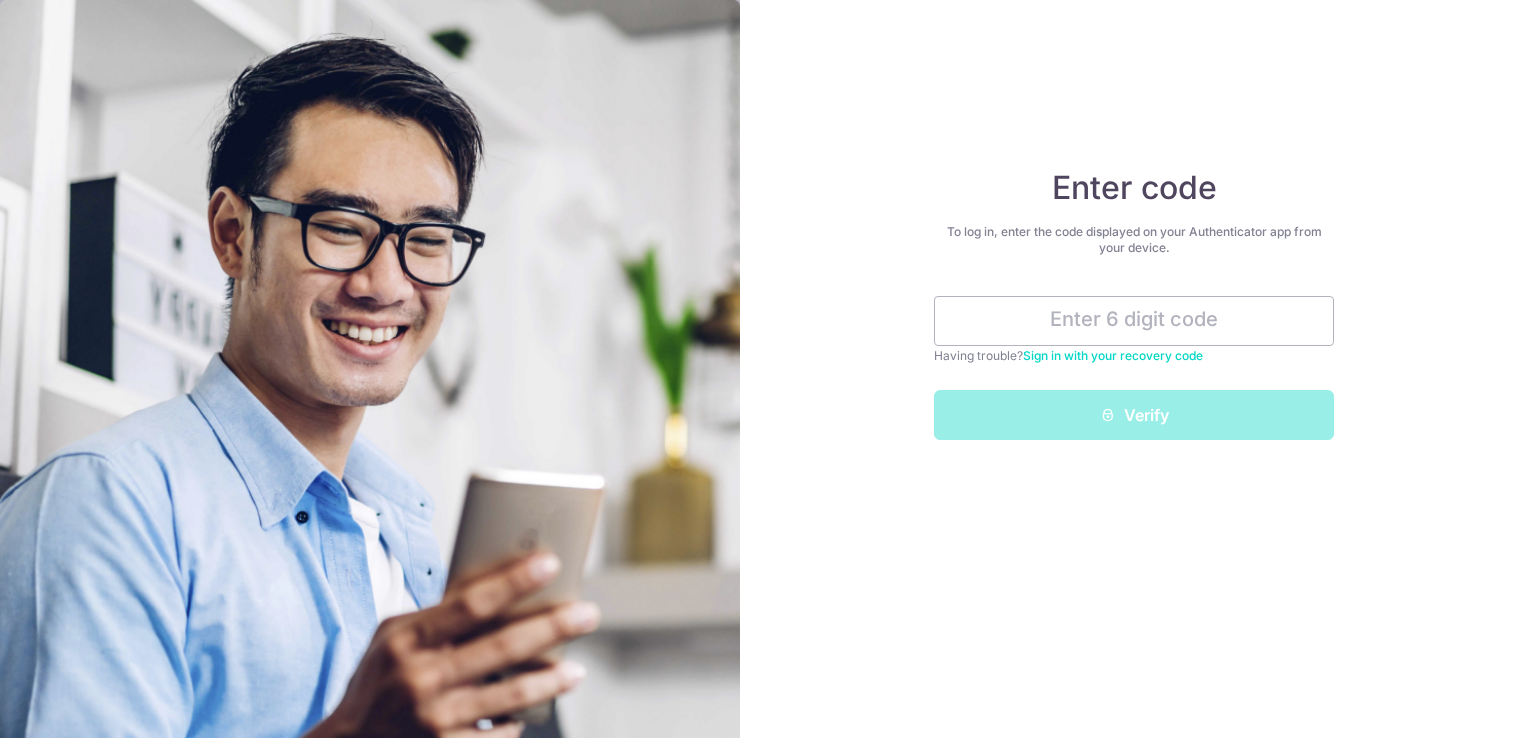 scroll, scrollTop: 0, scrollLeft: 0, axis: both 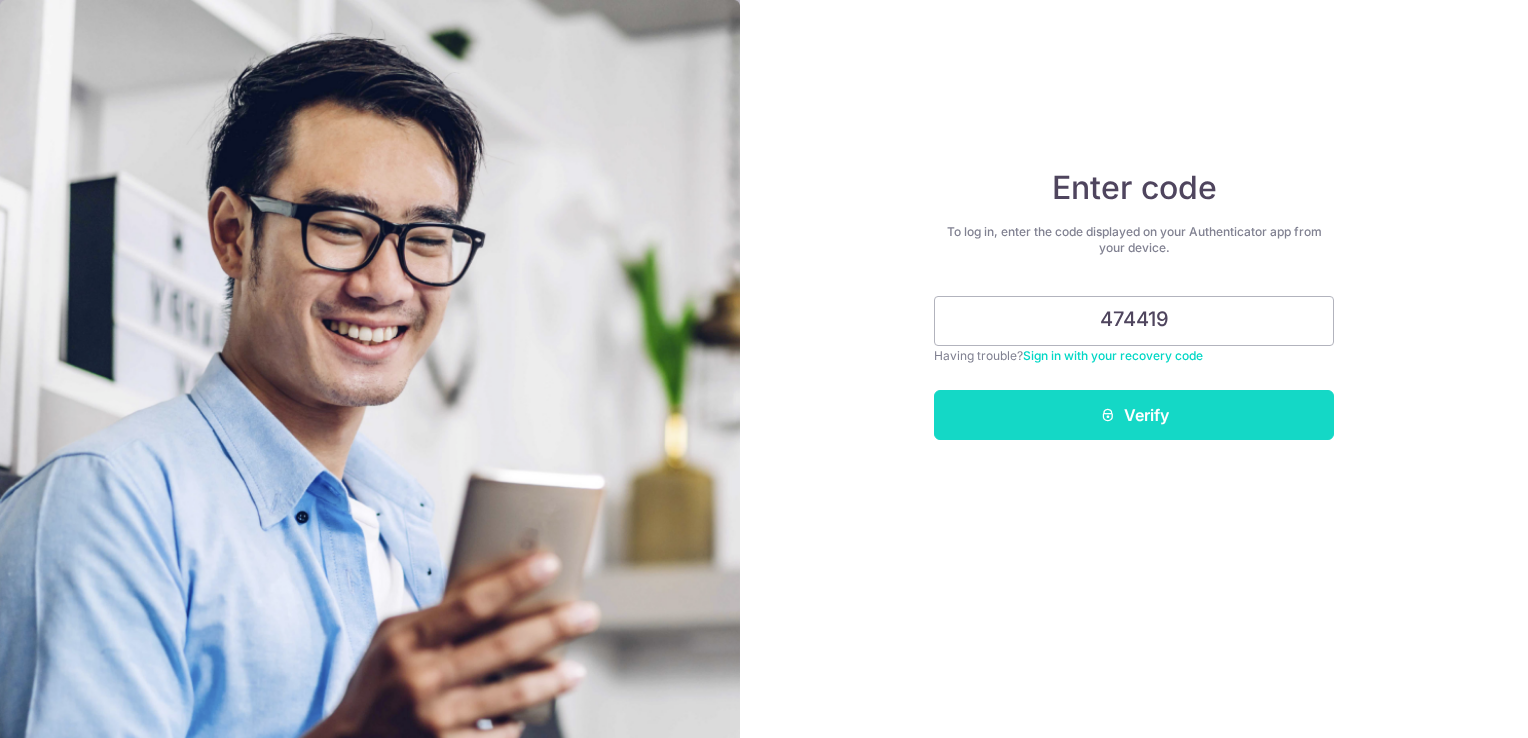 type on "474419" 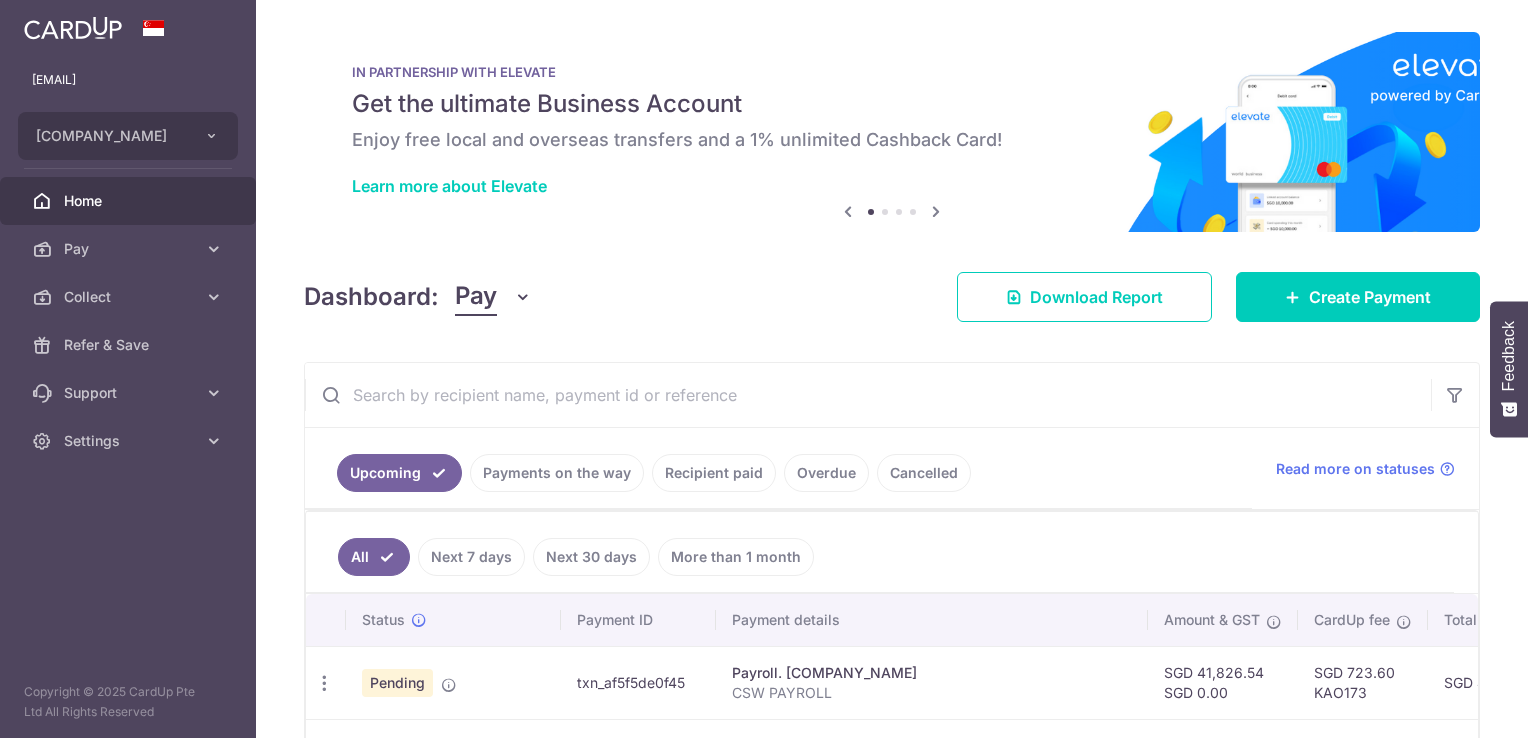 scroll, scrollTop: 0, scrollLeft: 0, axis: both 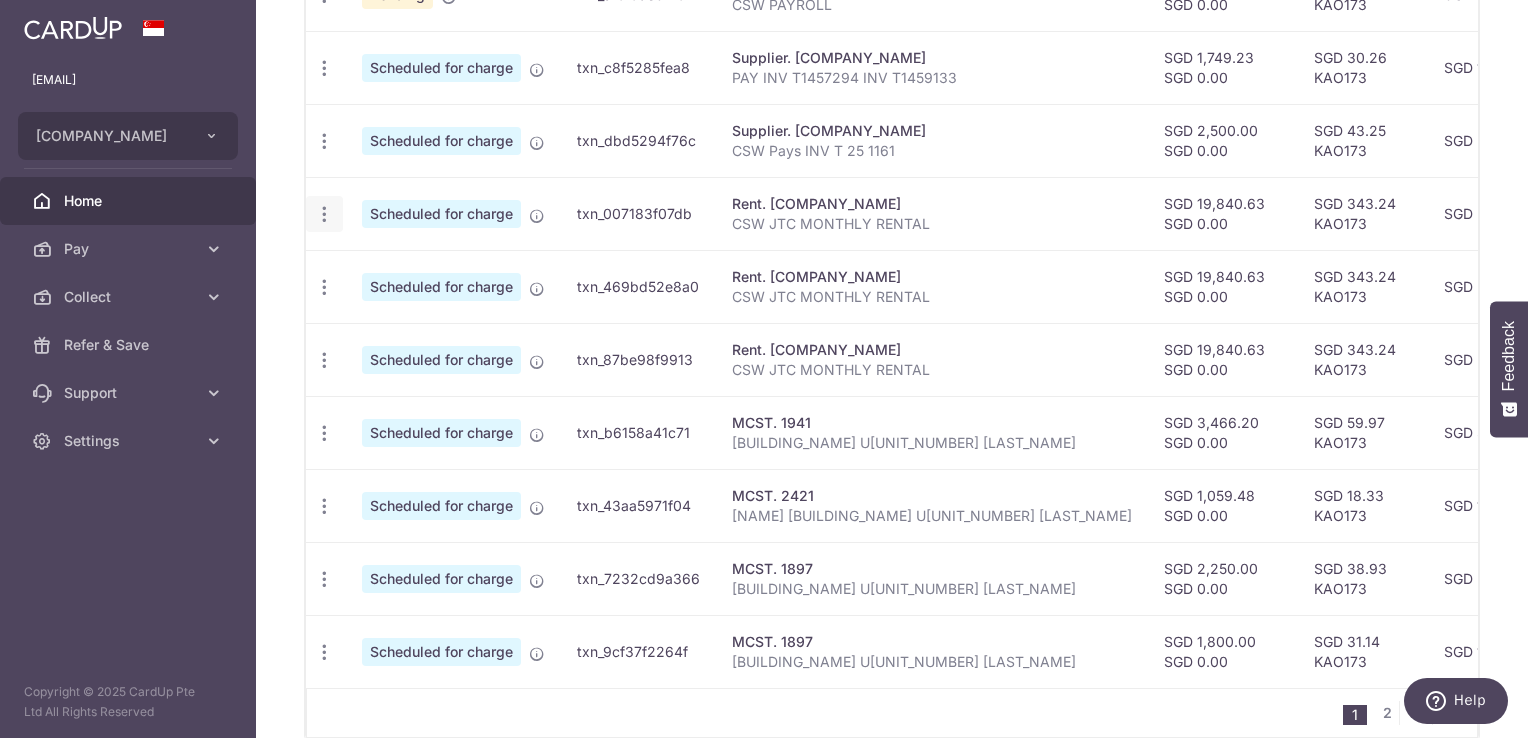 click at bounding box center [324, -5] 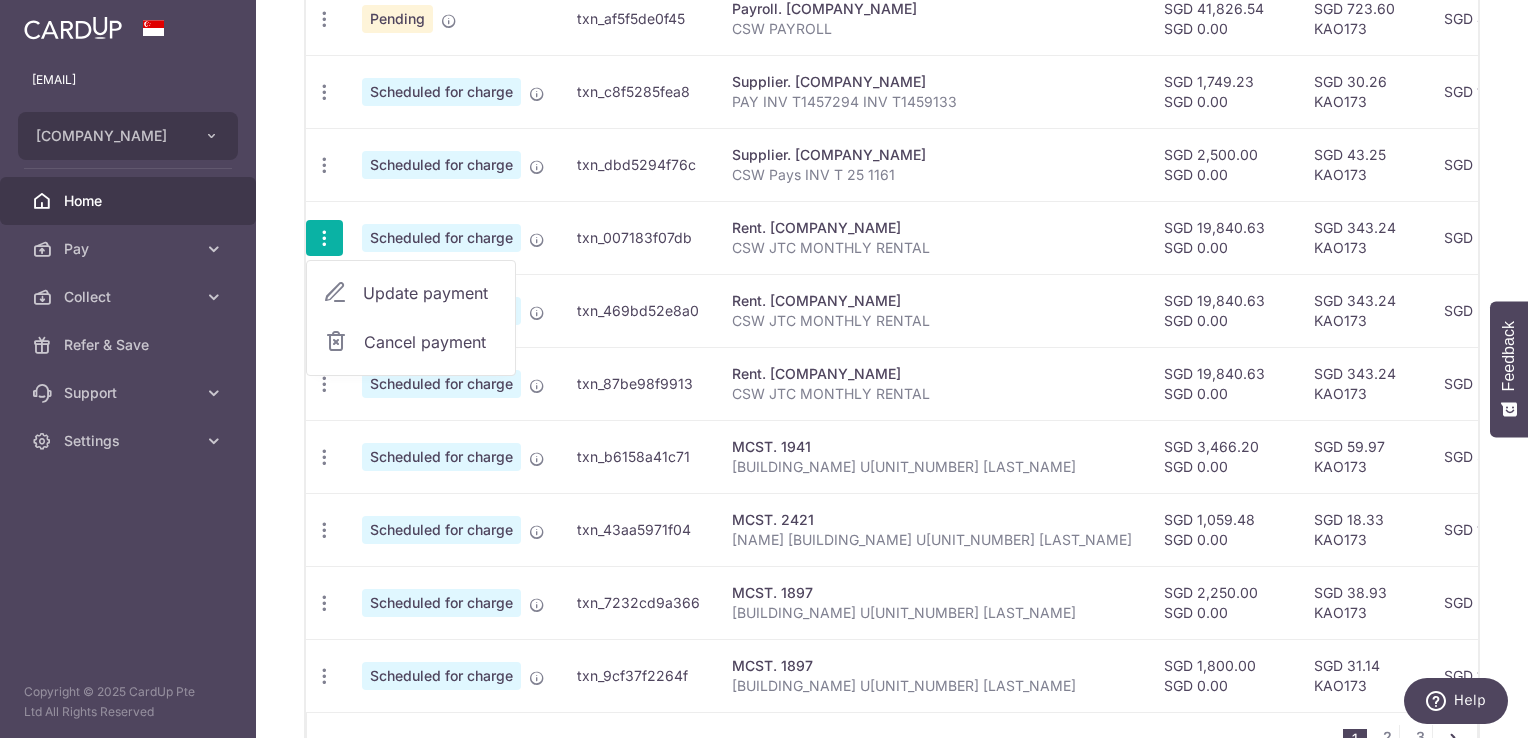 scroll, scrollTop: 712, scrollLeft: 0, axis: vertical 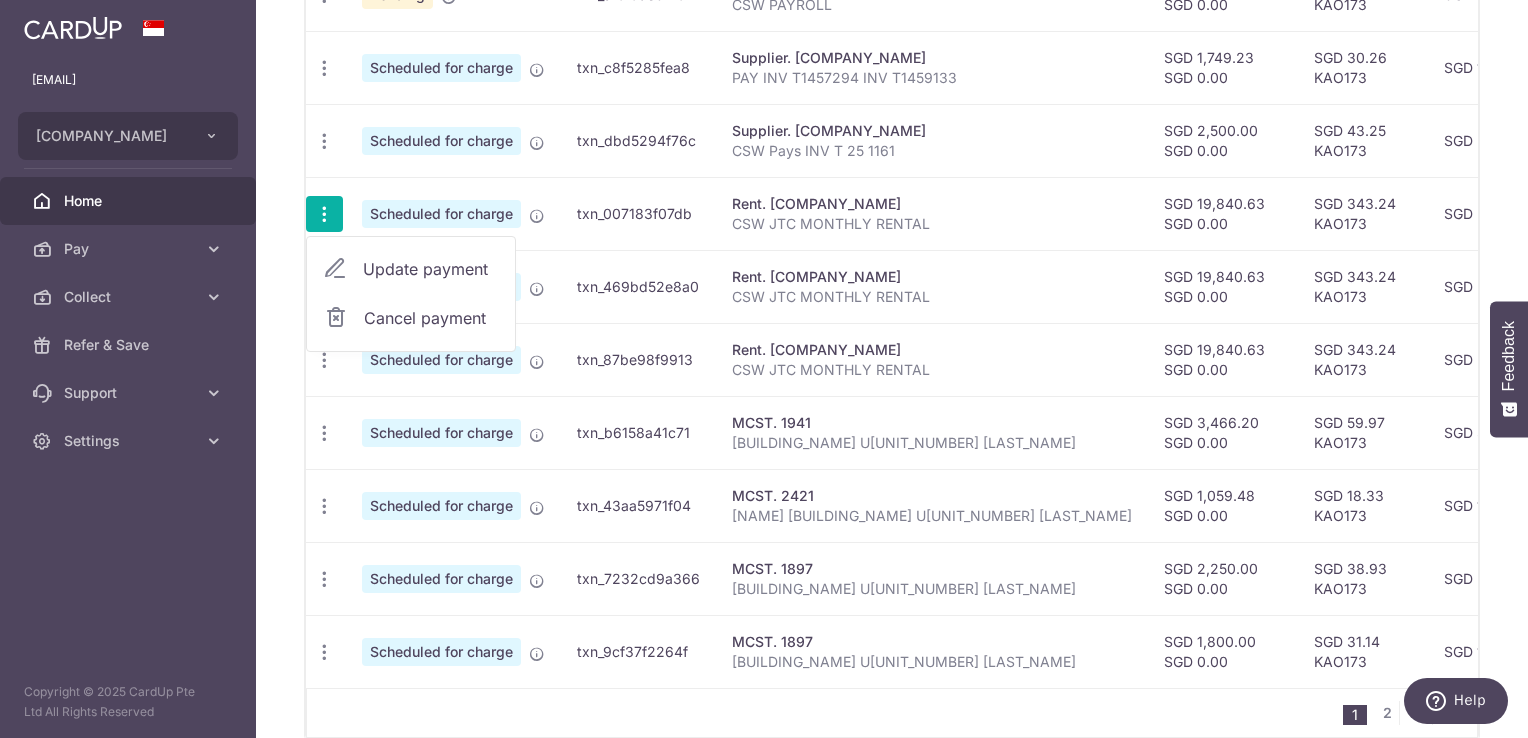 click on "Update payment" at bounding box center (431, 269) 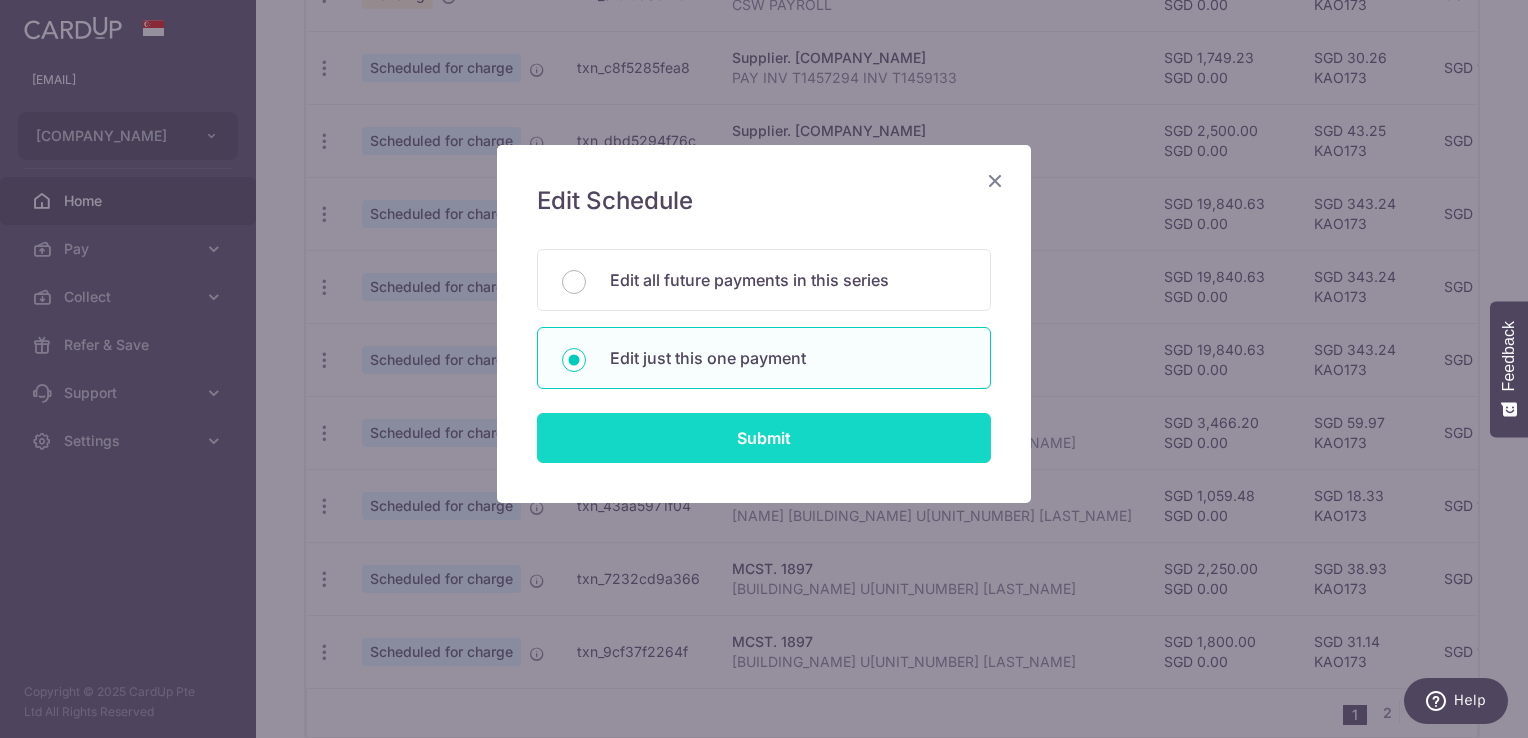 click on "Submit" at bounding box center (764, 438) 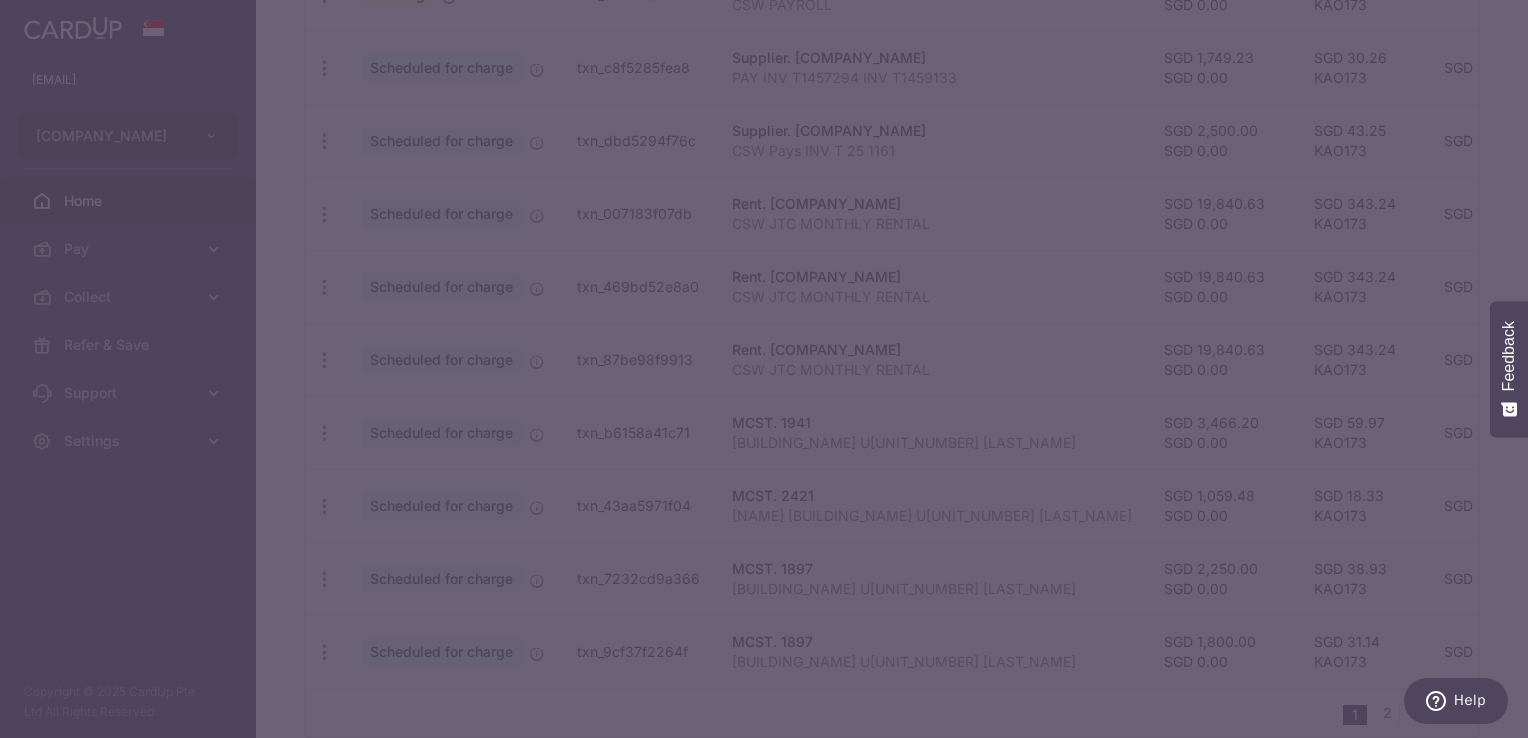 type on "KAO173" 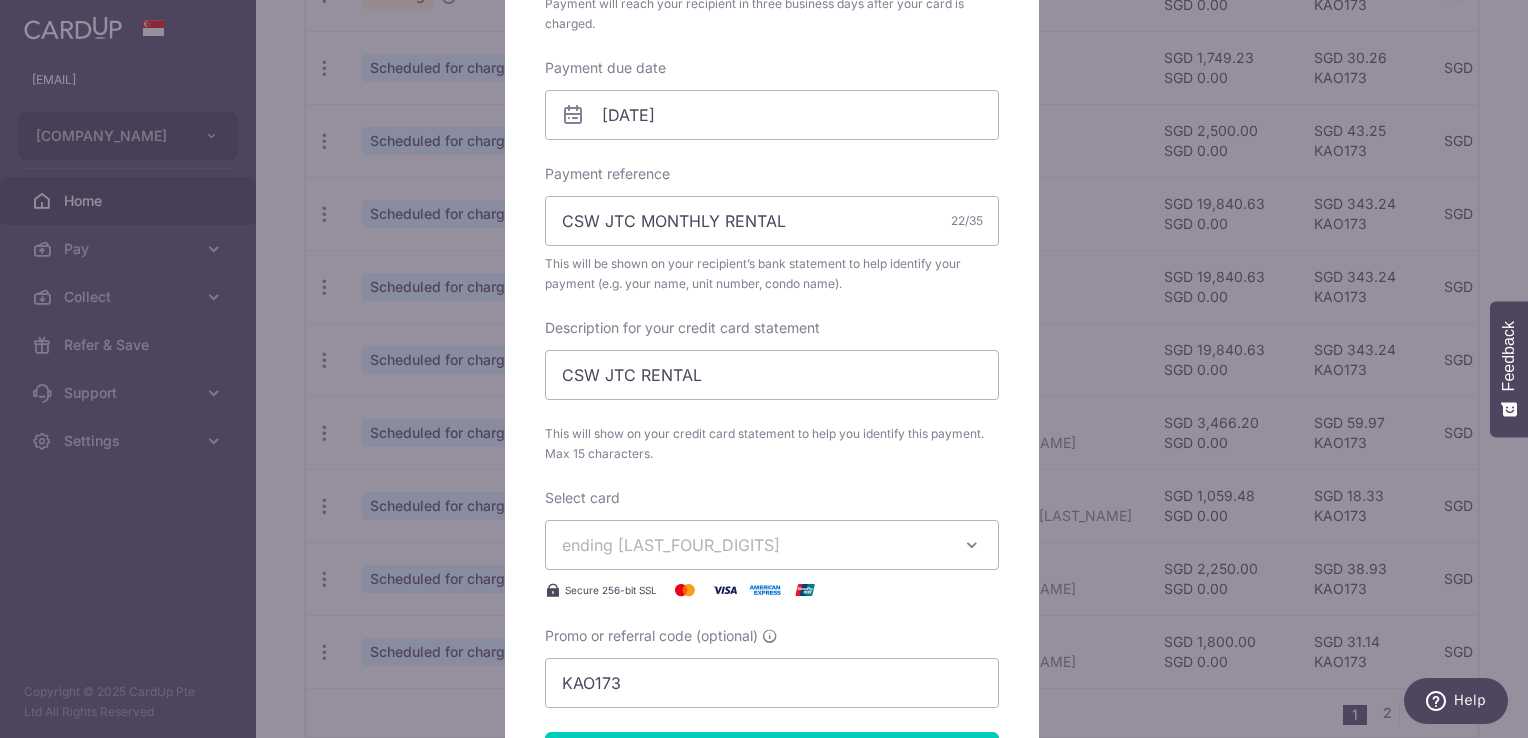 scroll, scrollTop: 600, scrollLeft: 0, axis: vertical 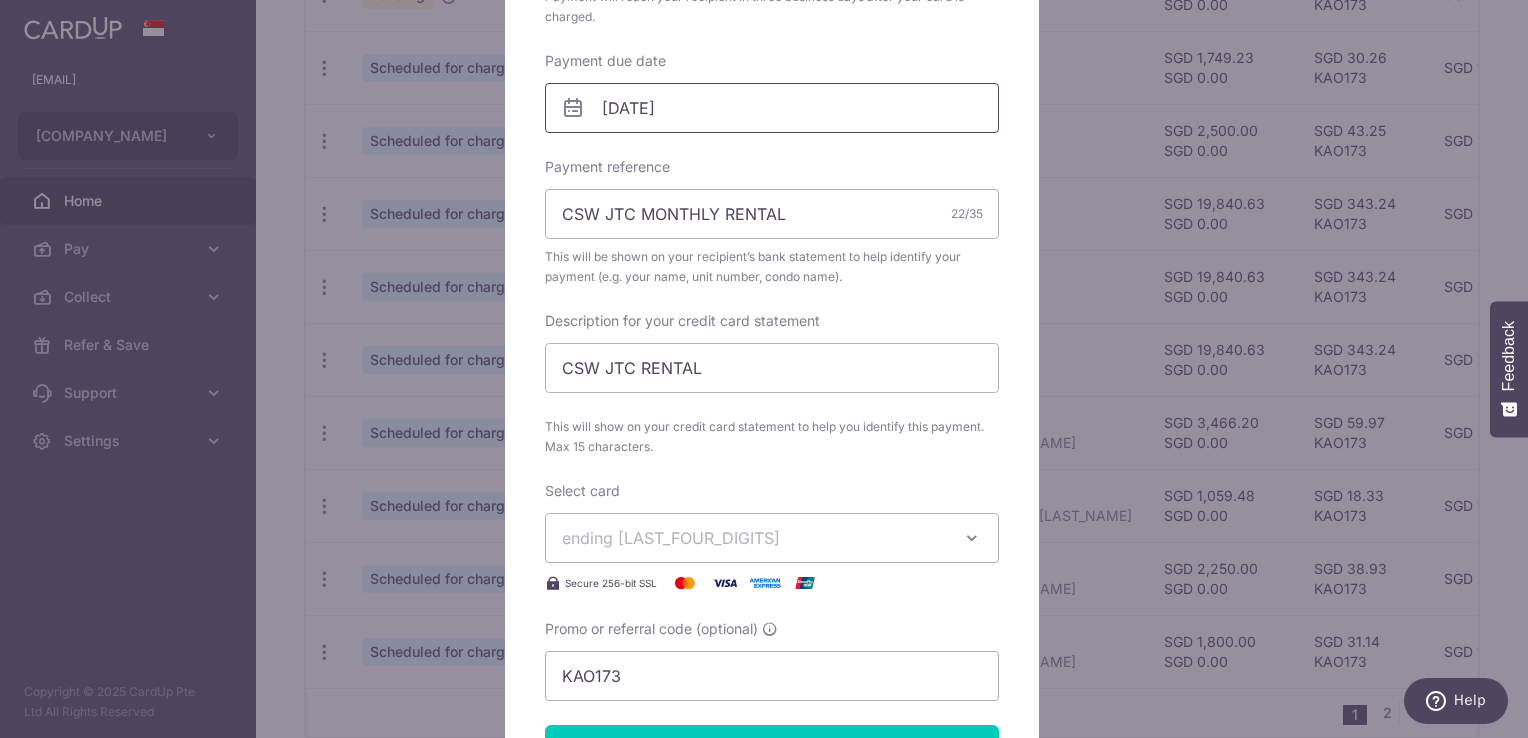 click on "23/08/2025" at bounding box center [772, 108] 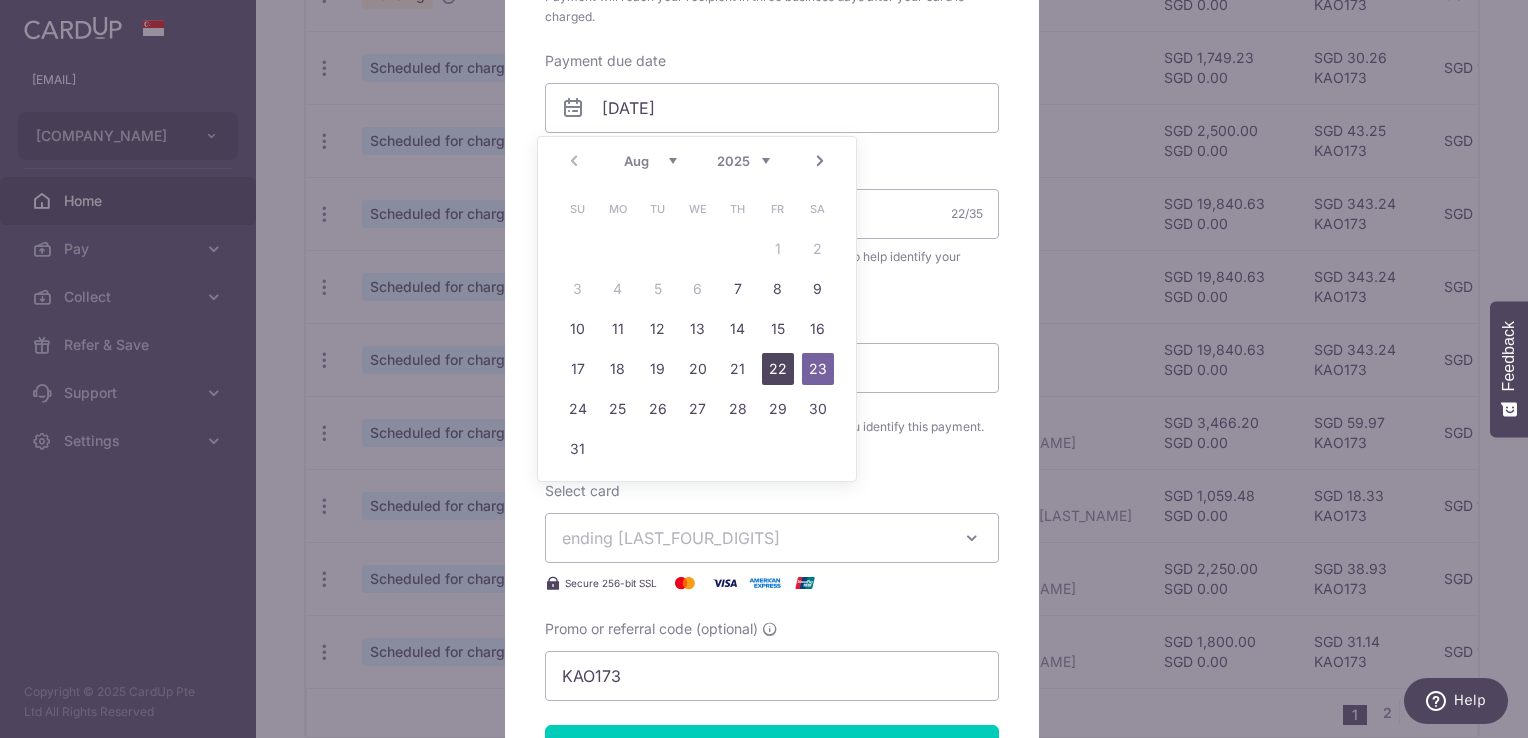 click on "22" at bounding box center (778, 369) 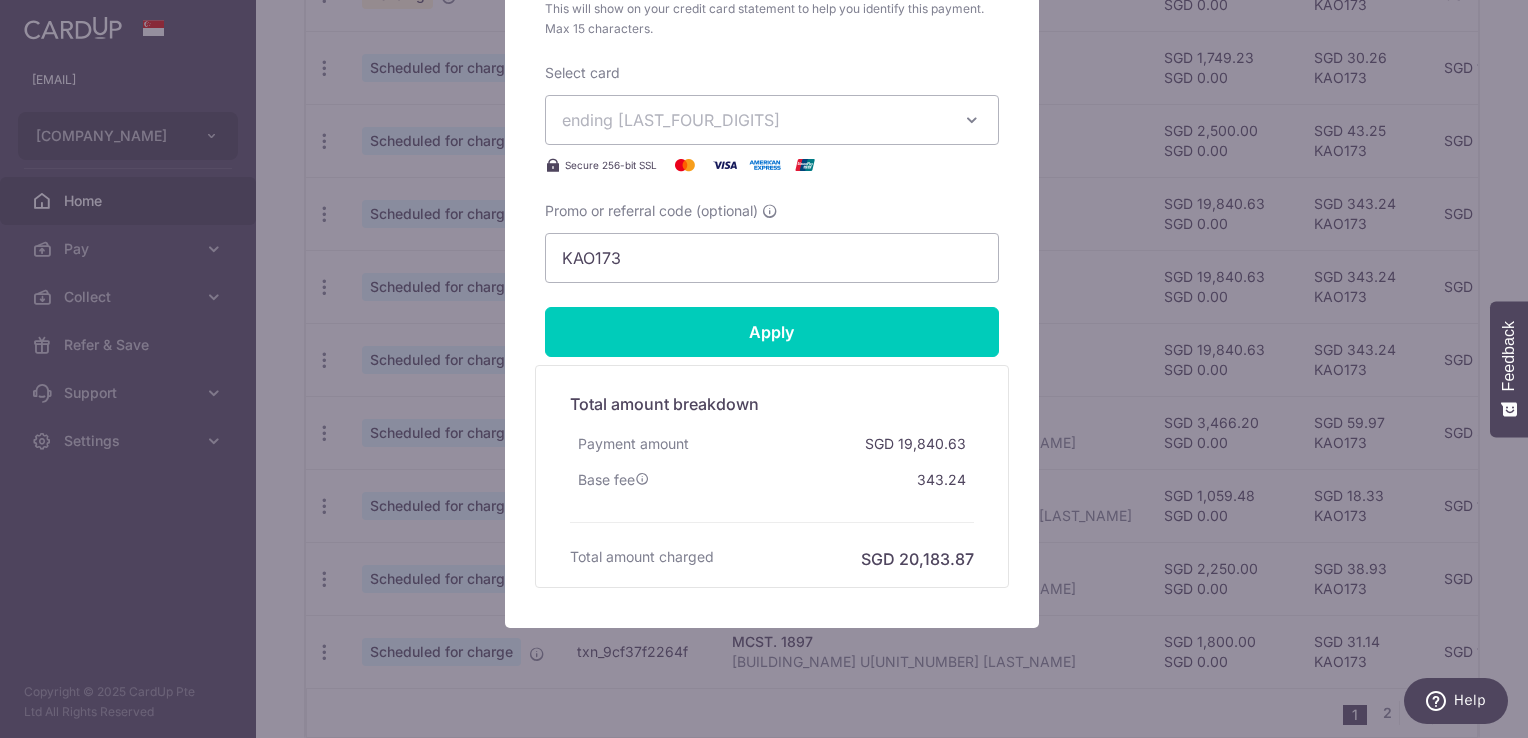 scroll, scrollTop: 1078, scrollLeft: 0, axis: vertical 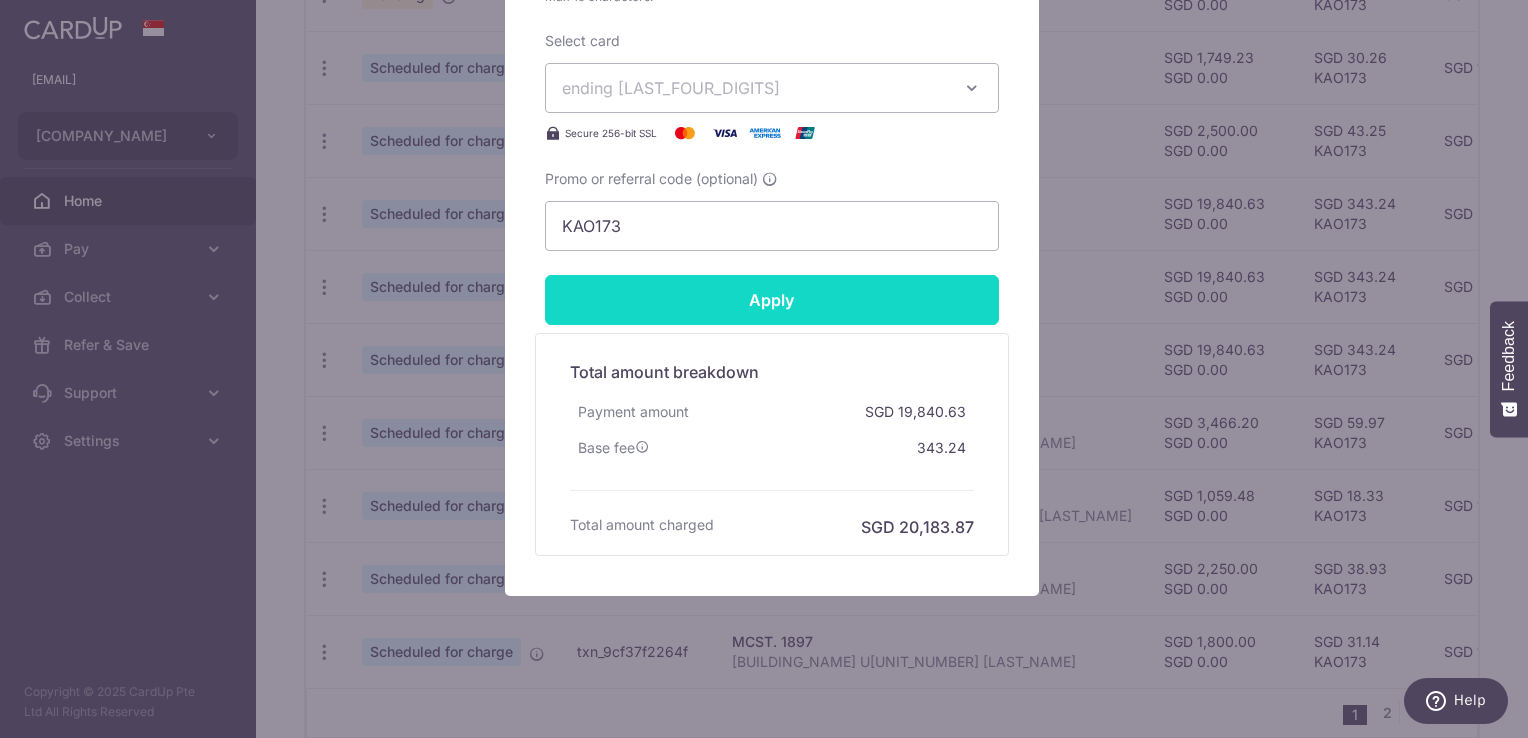 click on "Apply" at bounding box center (772, 300) 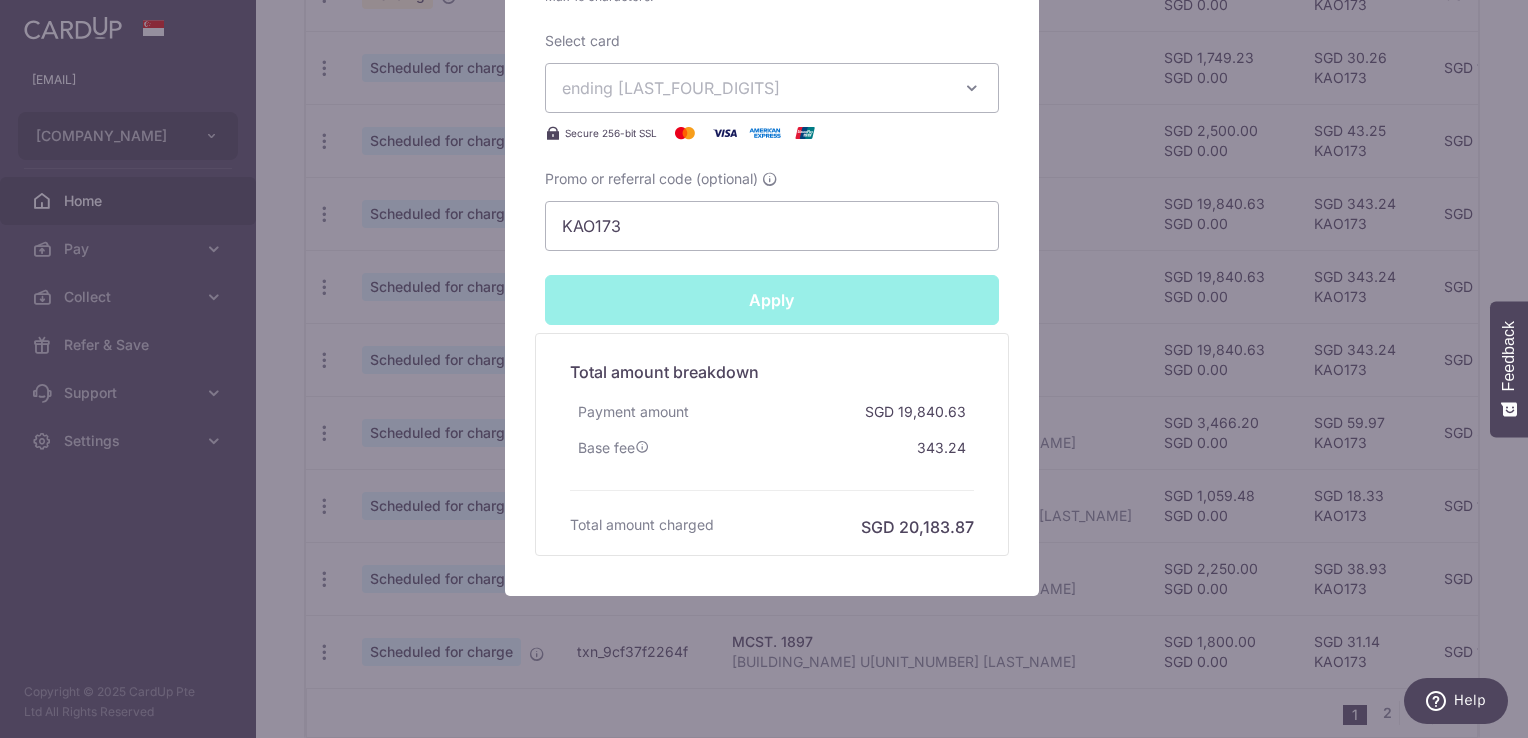 type on "Successfully Applied" 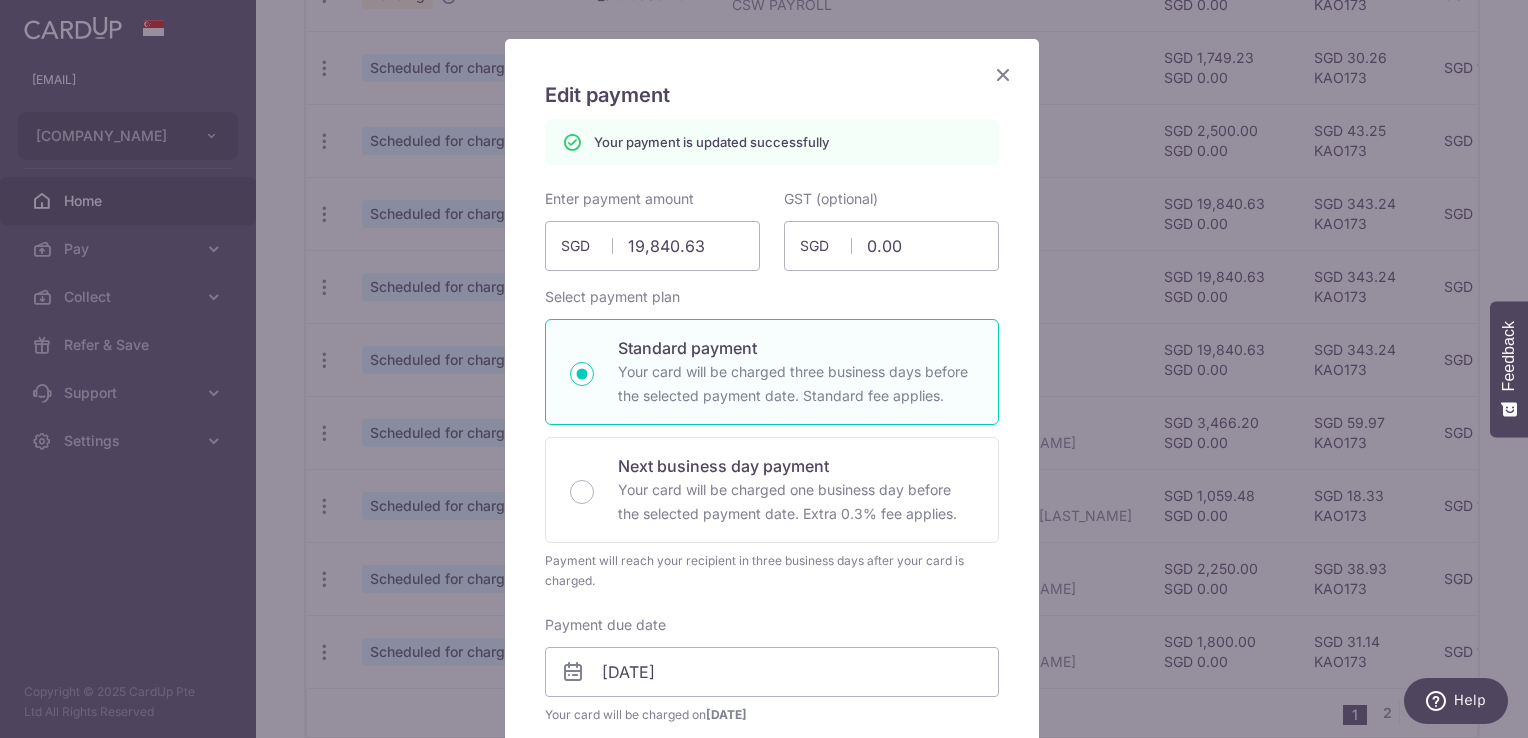 scroll, scrollTop: 0, scrollLeft: 0, axis: both 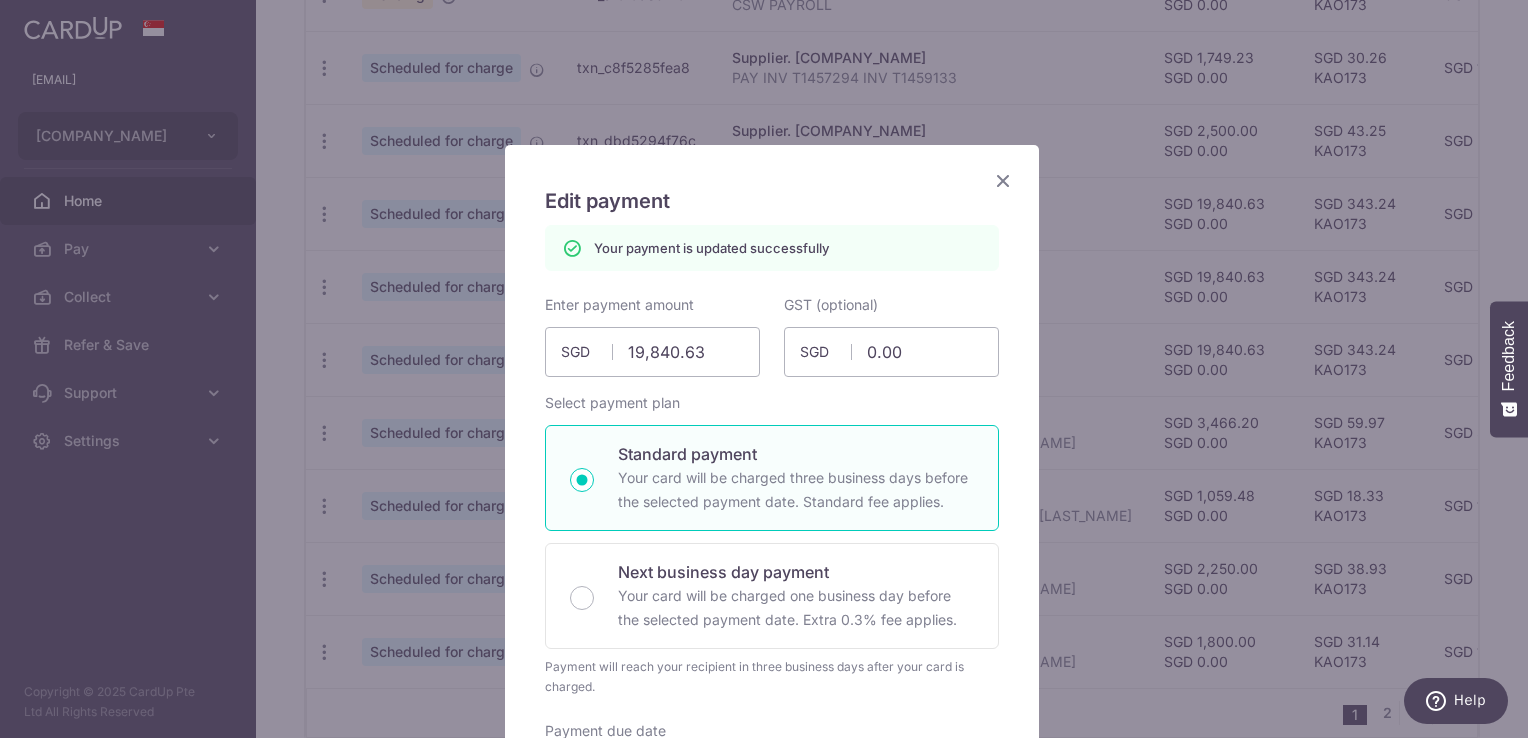 click at bounding box center [1003, 180] 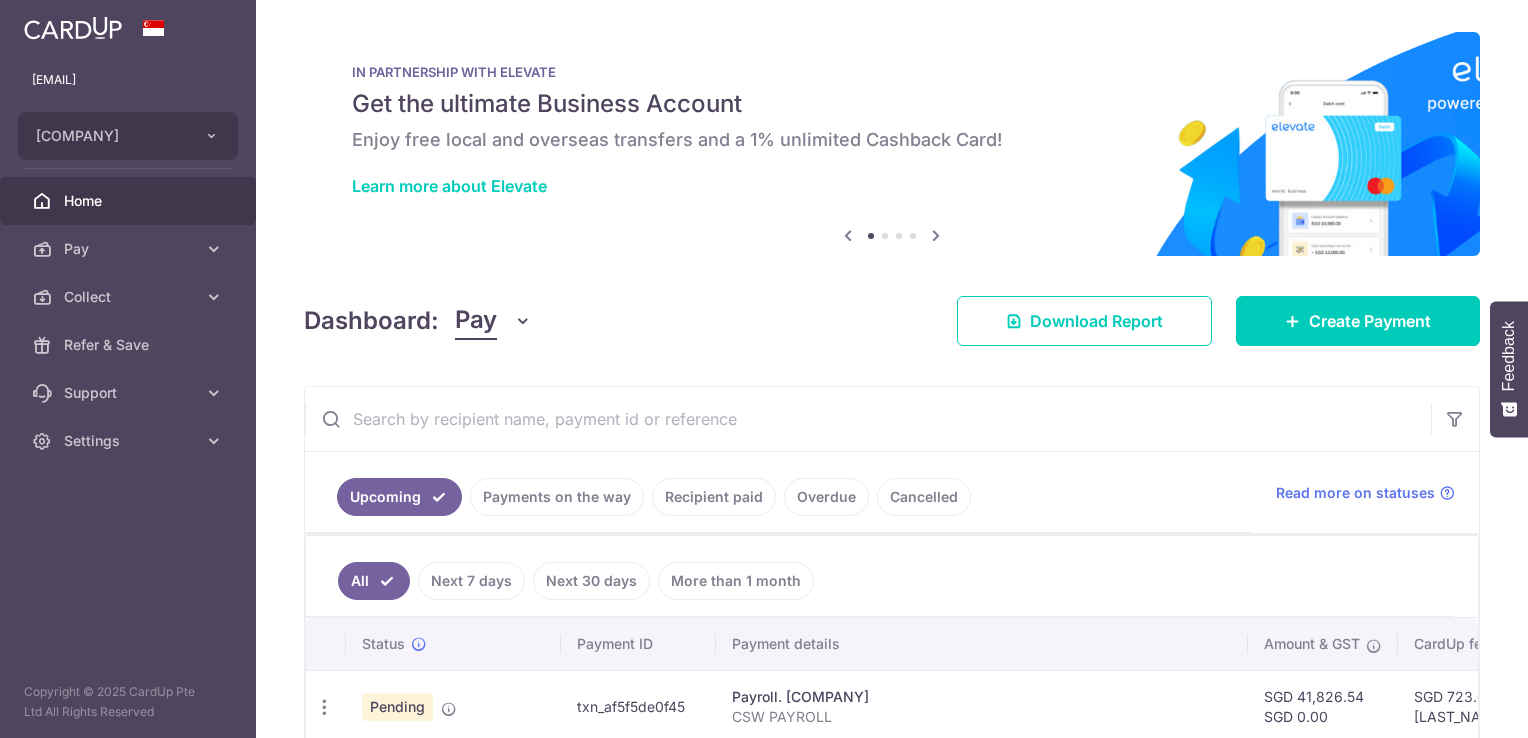 scroll, scrollTop: 0, scrollLeft: 0, axis: both 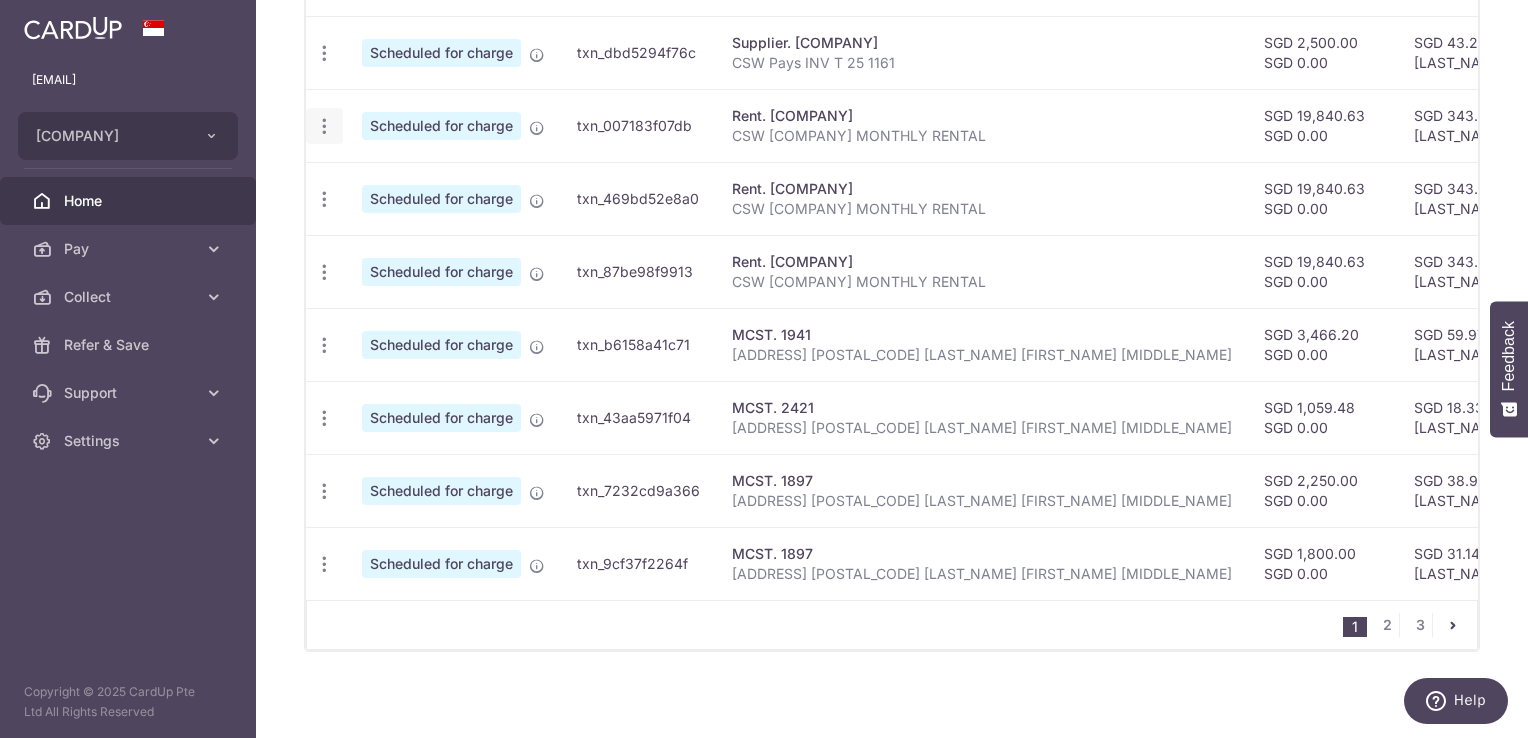 click at bounding box center [324, -93] 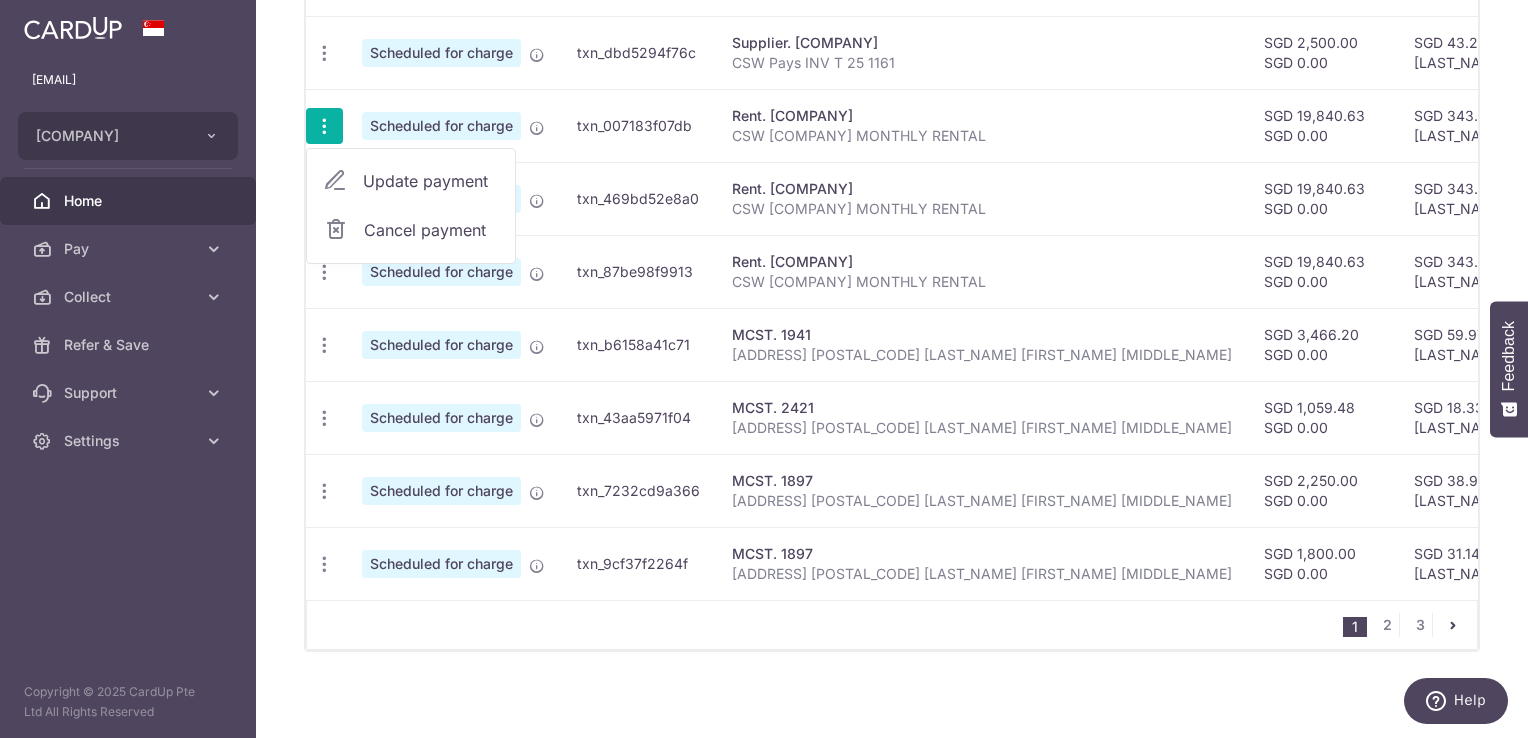 click on "Update payment" at bounding box center [431, 181] 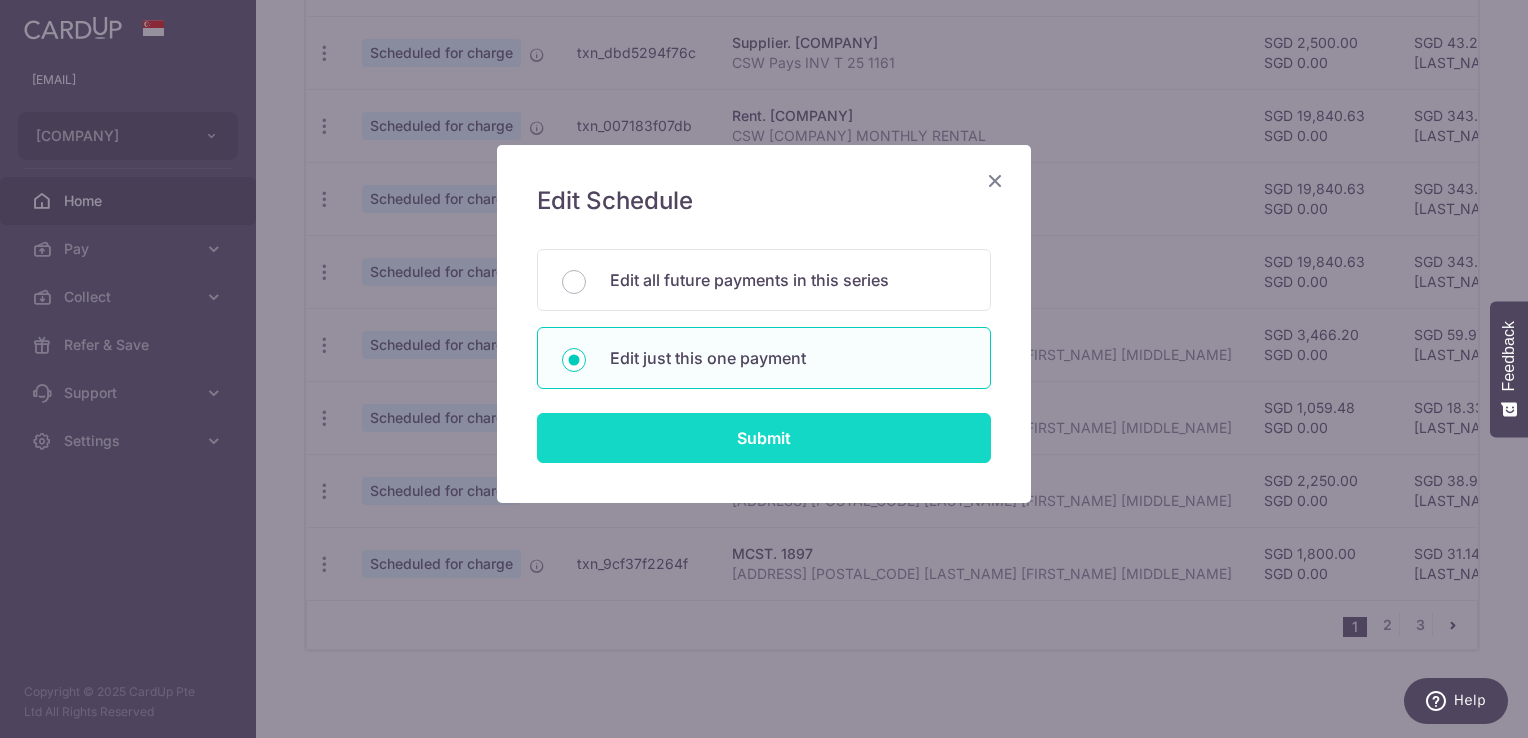 click on "Submit" at bounding box center (764, 438) 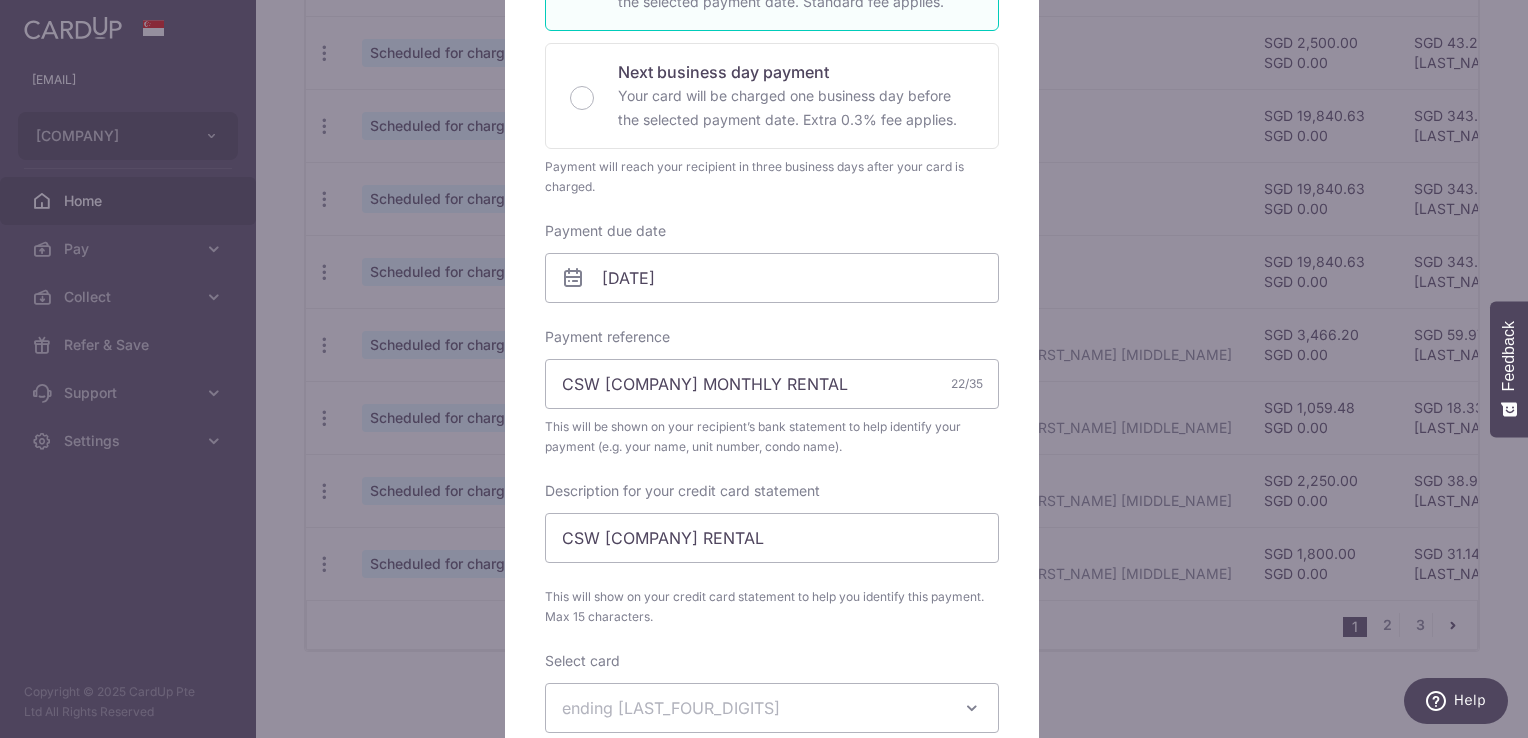 scroll, scrollTop: 500, scrollLeft: 0, axis: vertical 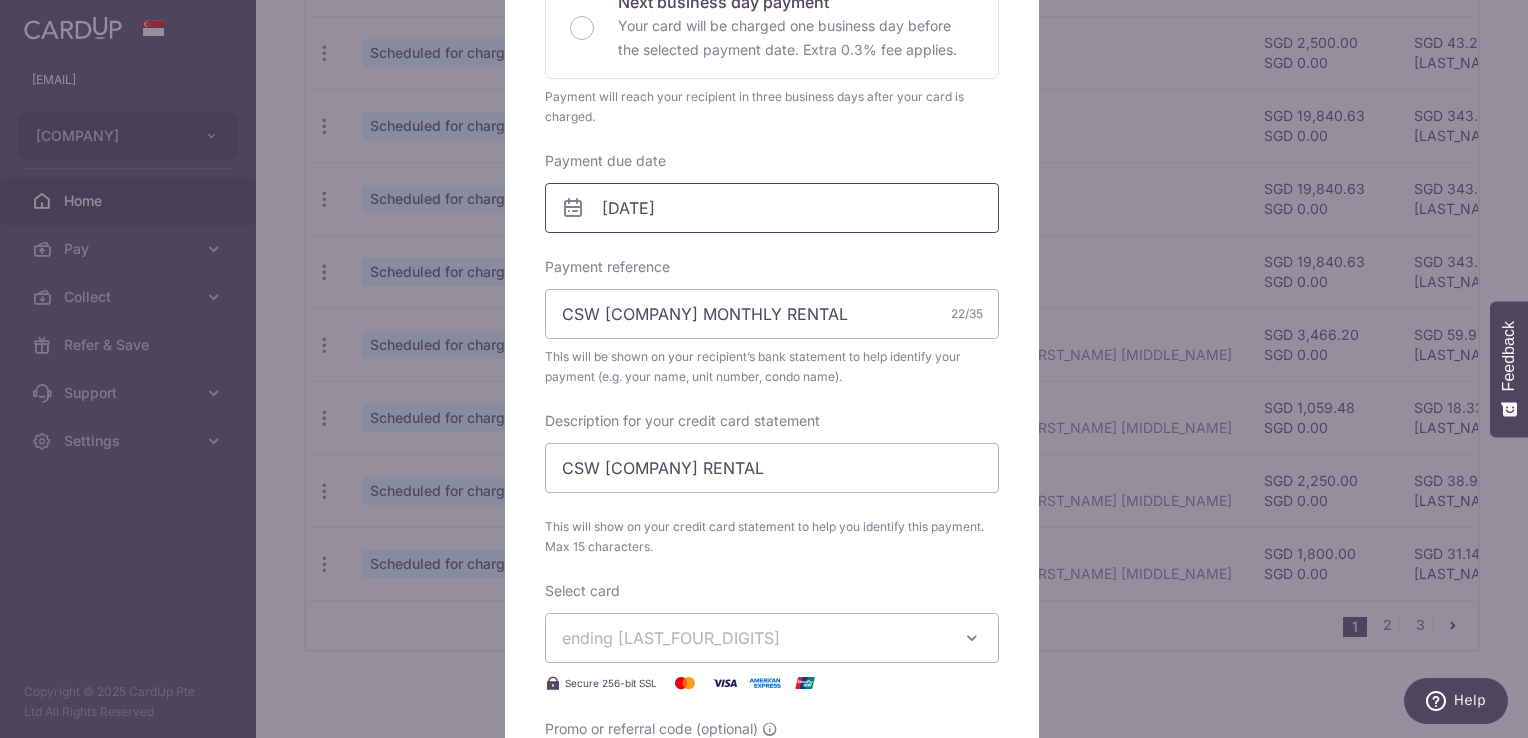 click on "Payment due date
22/08/2025
Your card will be charged on" at bounding box center (772, 192) 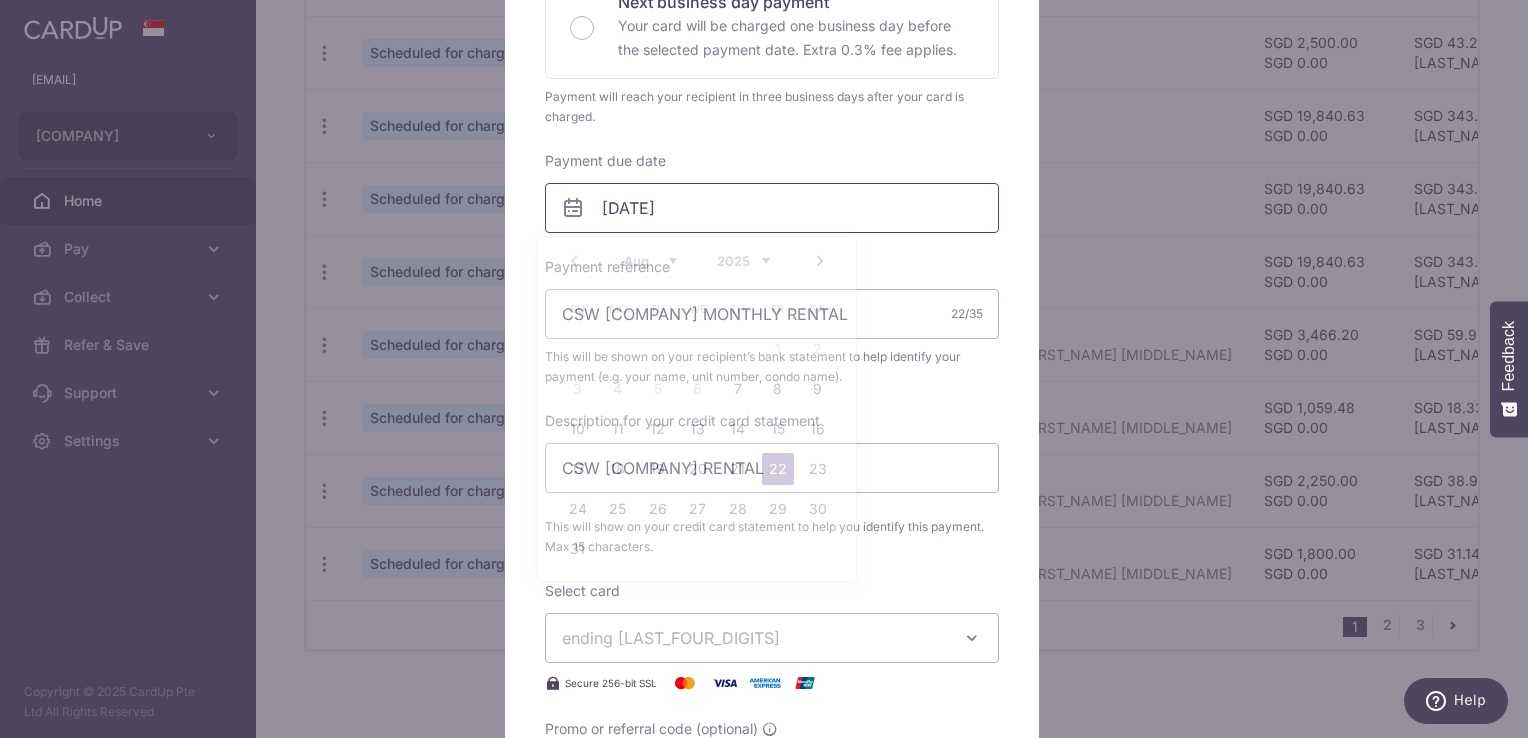 click on "22/08/2025" at bounding box center [772, 208] 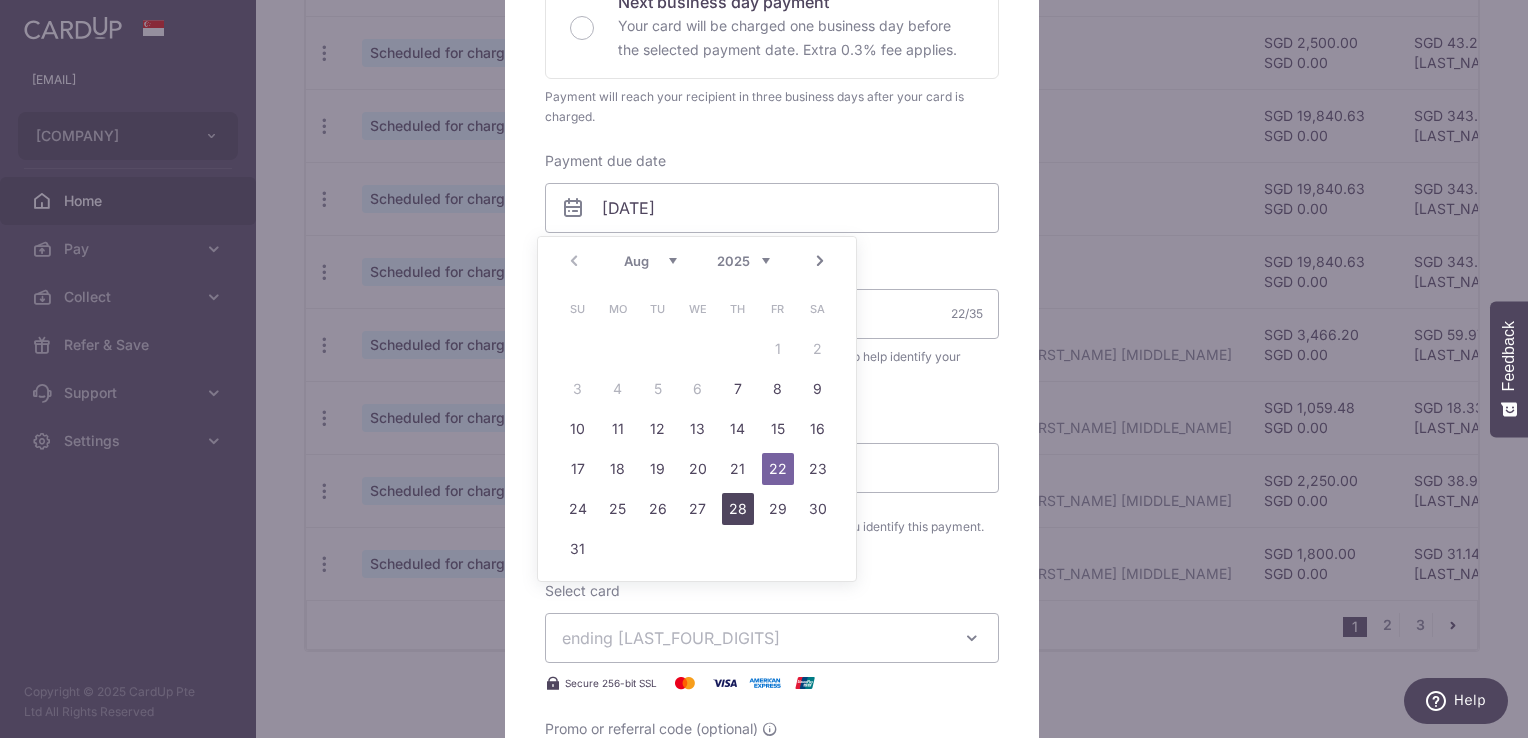 click on "28" at bounding box center (738, 509) 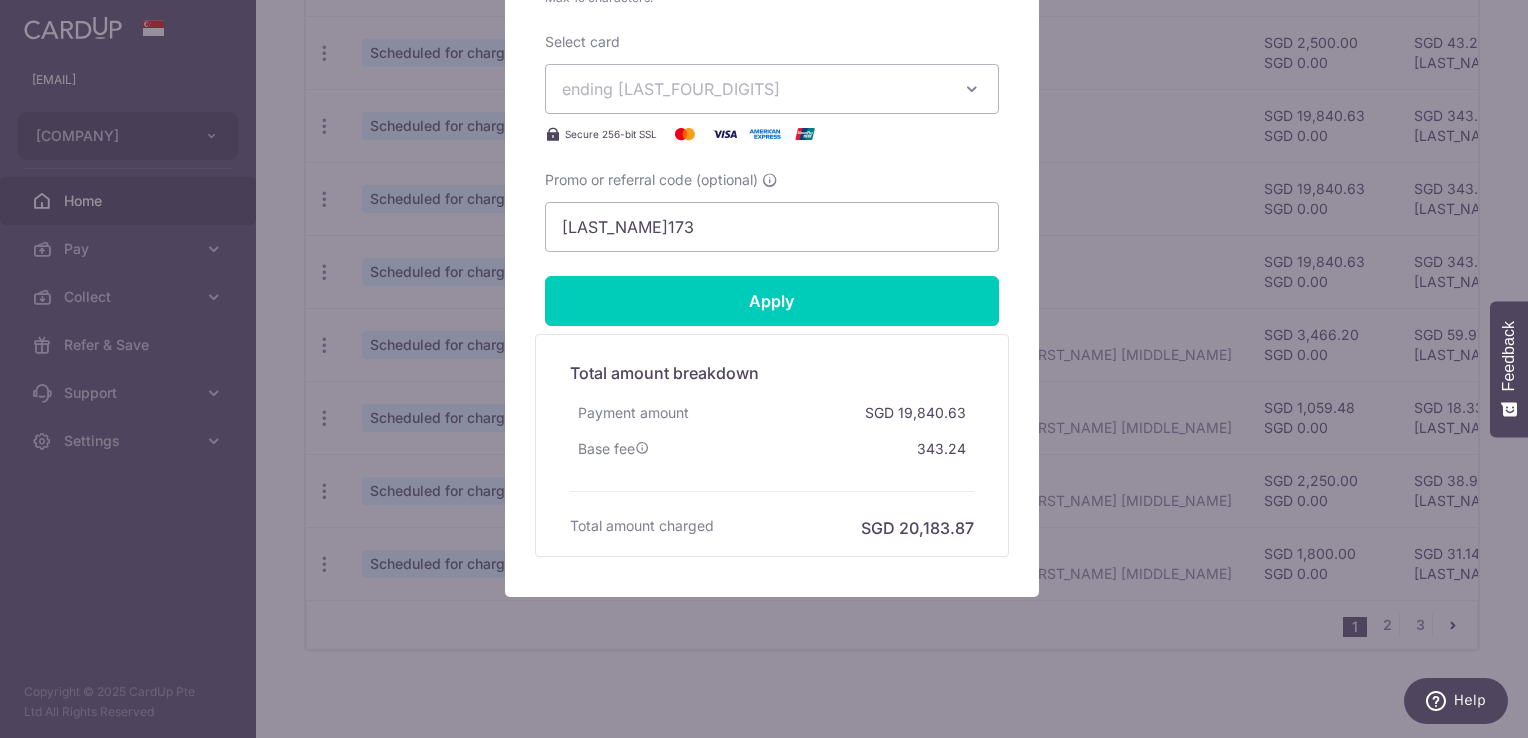 scroll, scrollTop: 1078, scrollLeft: 0, axis: vertical 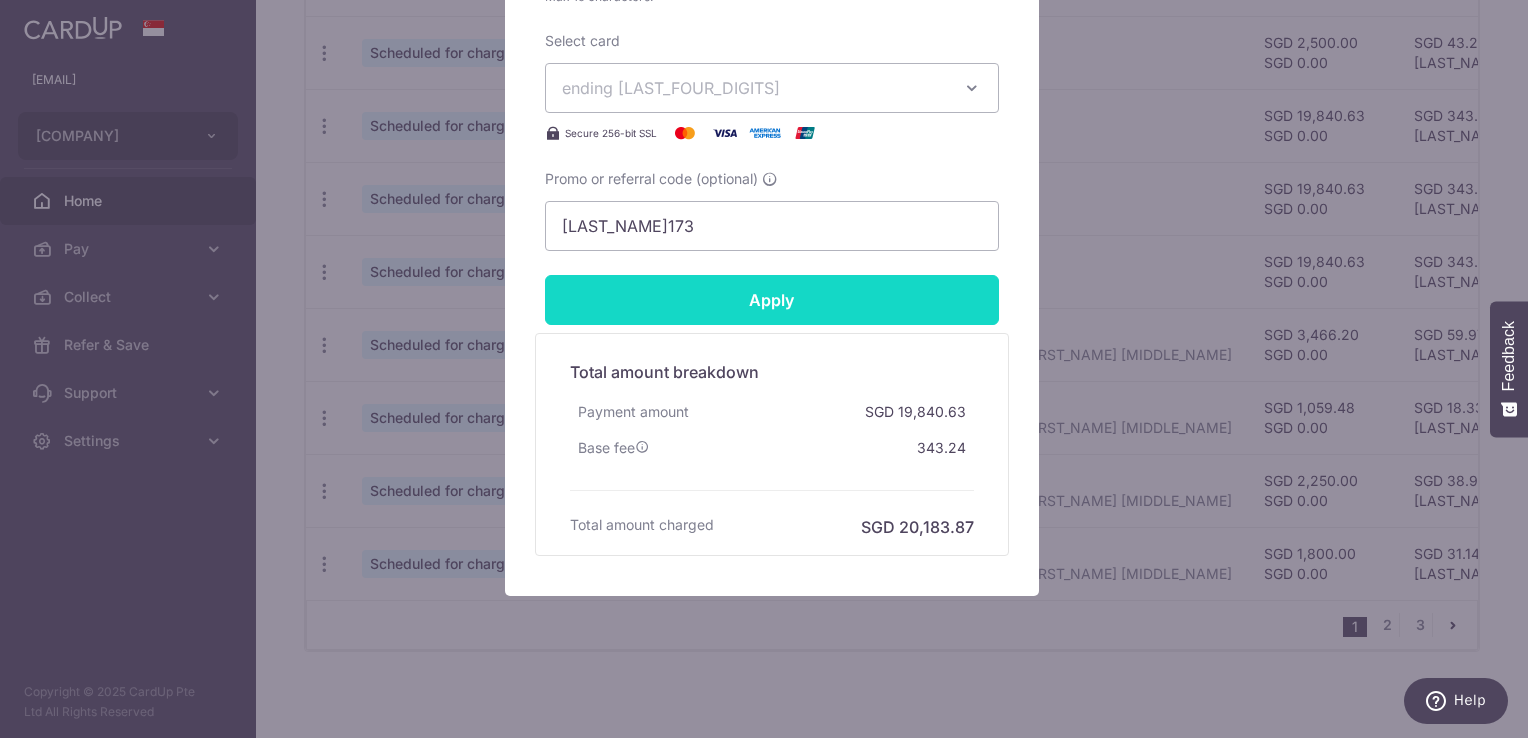 click on "Apply" at bounding box center [772, 300] 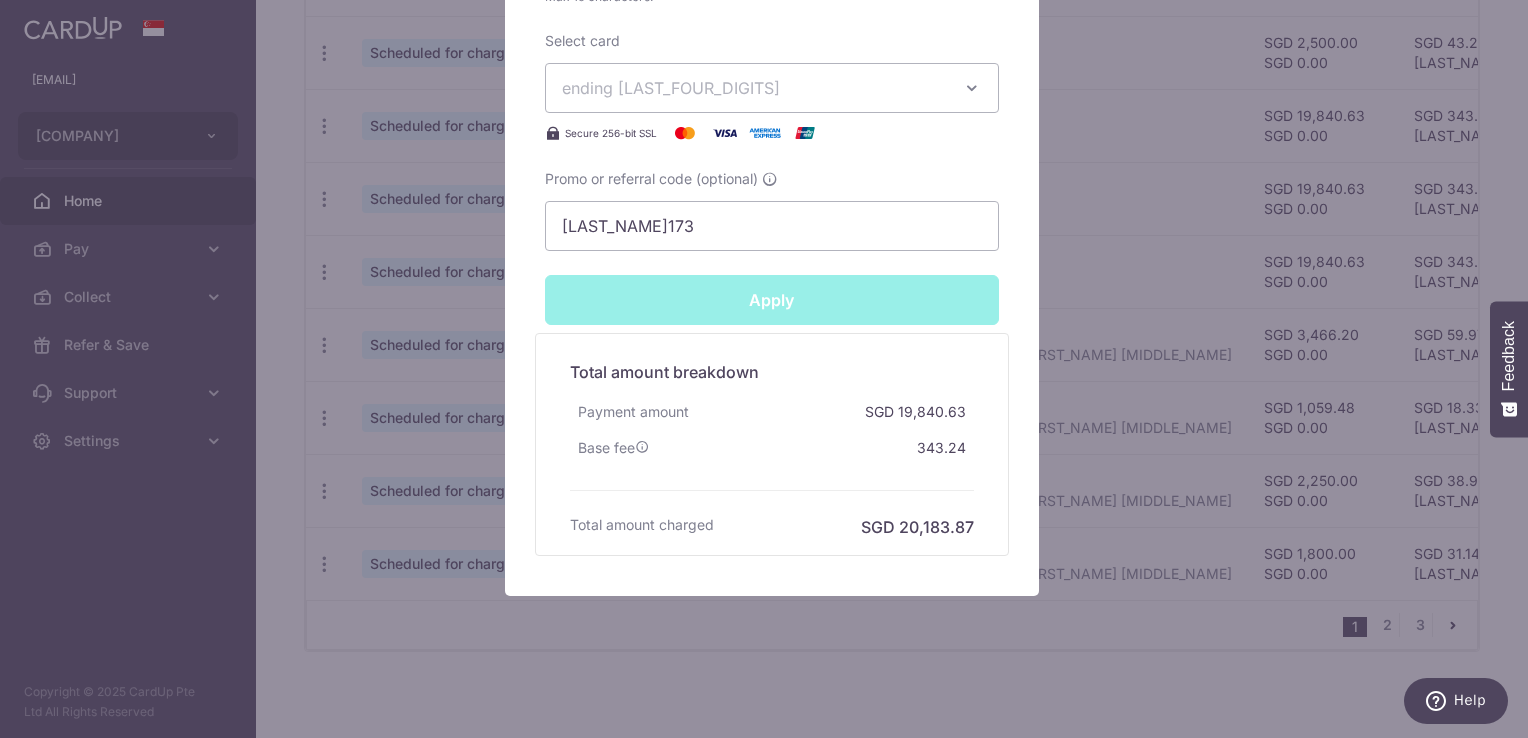 type on "Successfully Applied" 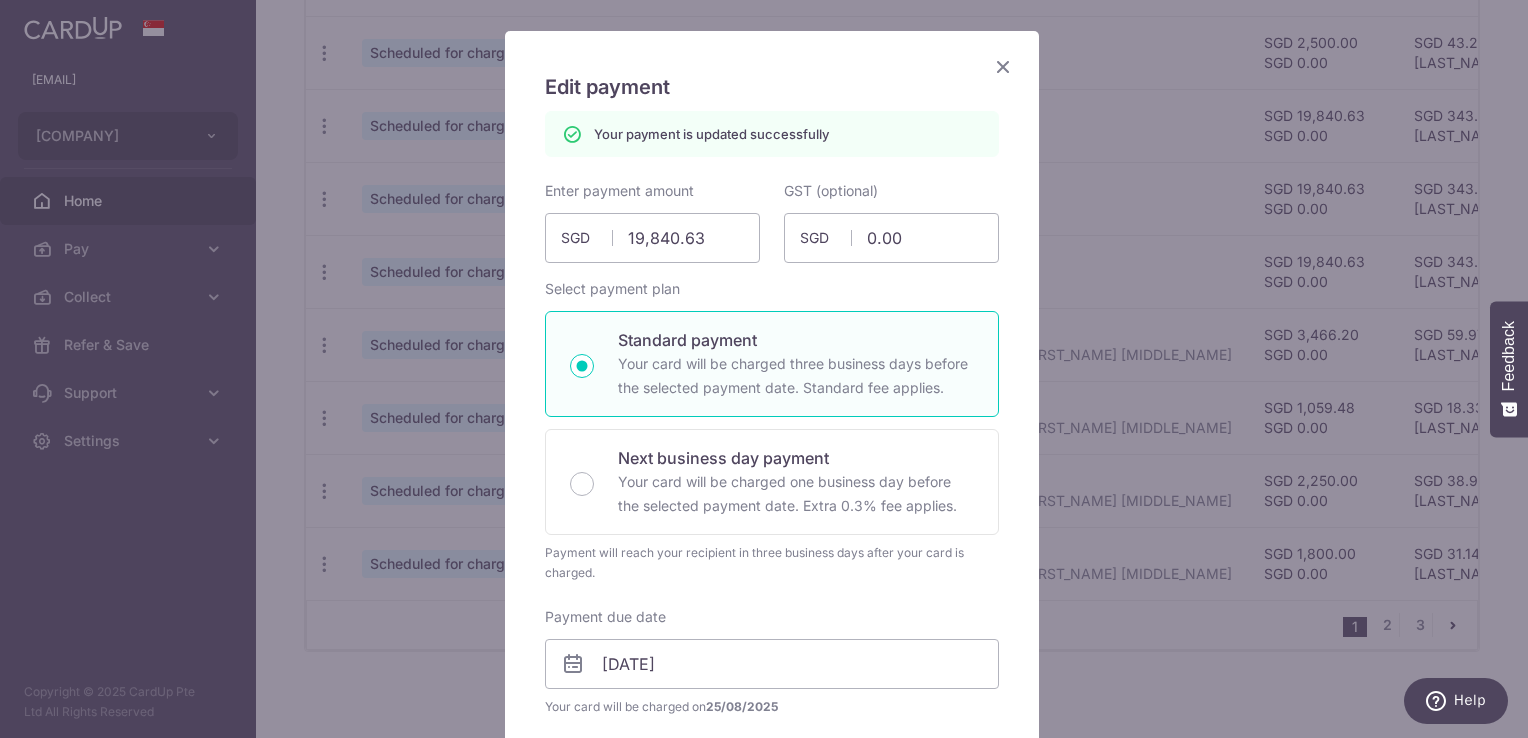 scroll, scrollTop: 0, scrollLeft: 0, axis: both 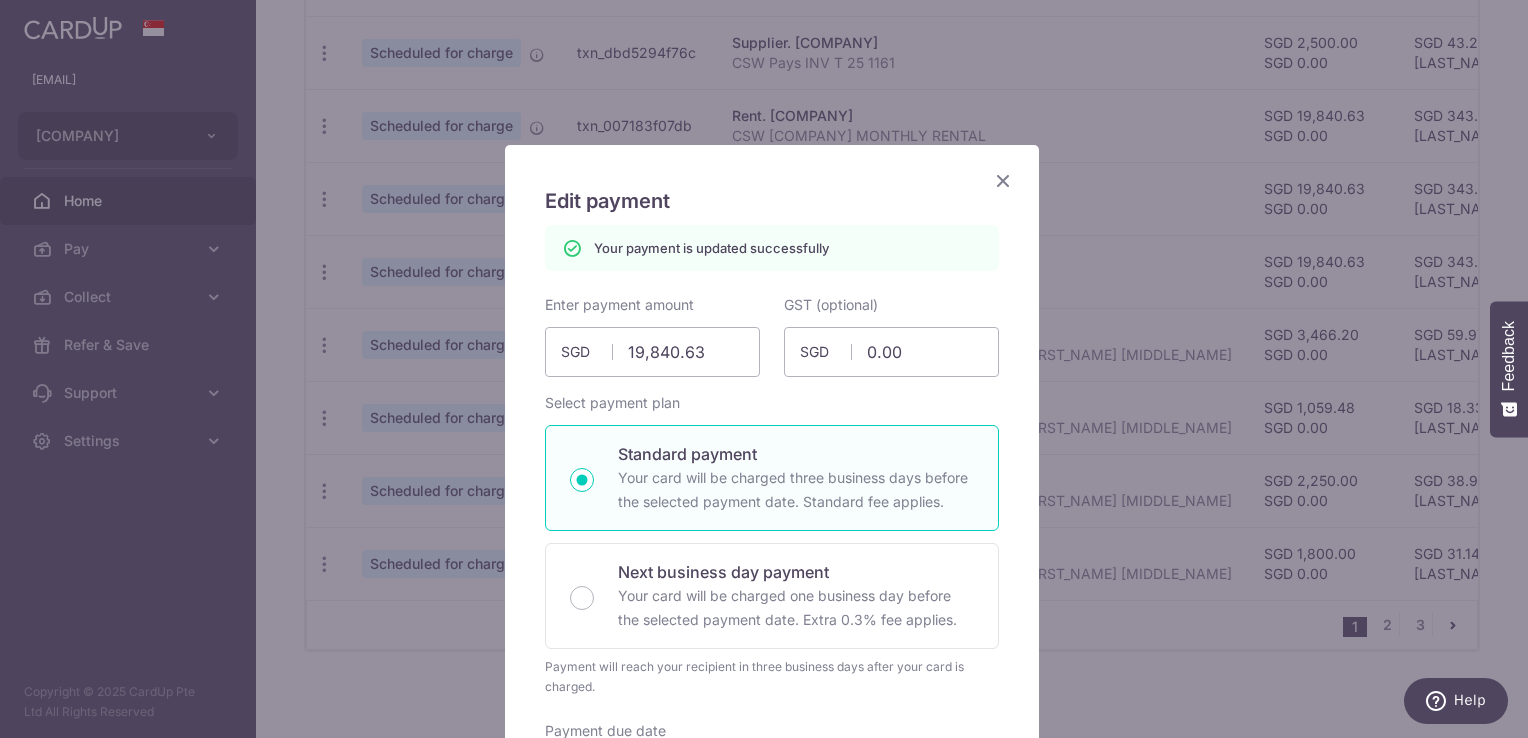 click at bounding box center [1003, 180] 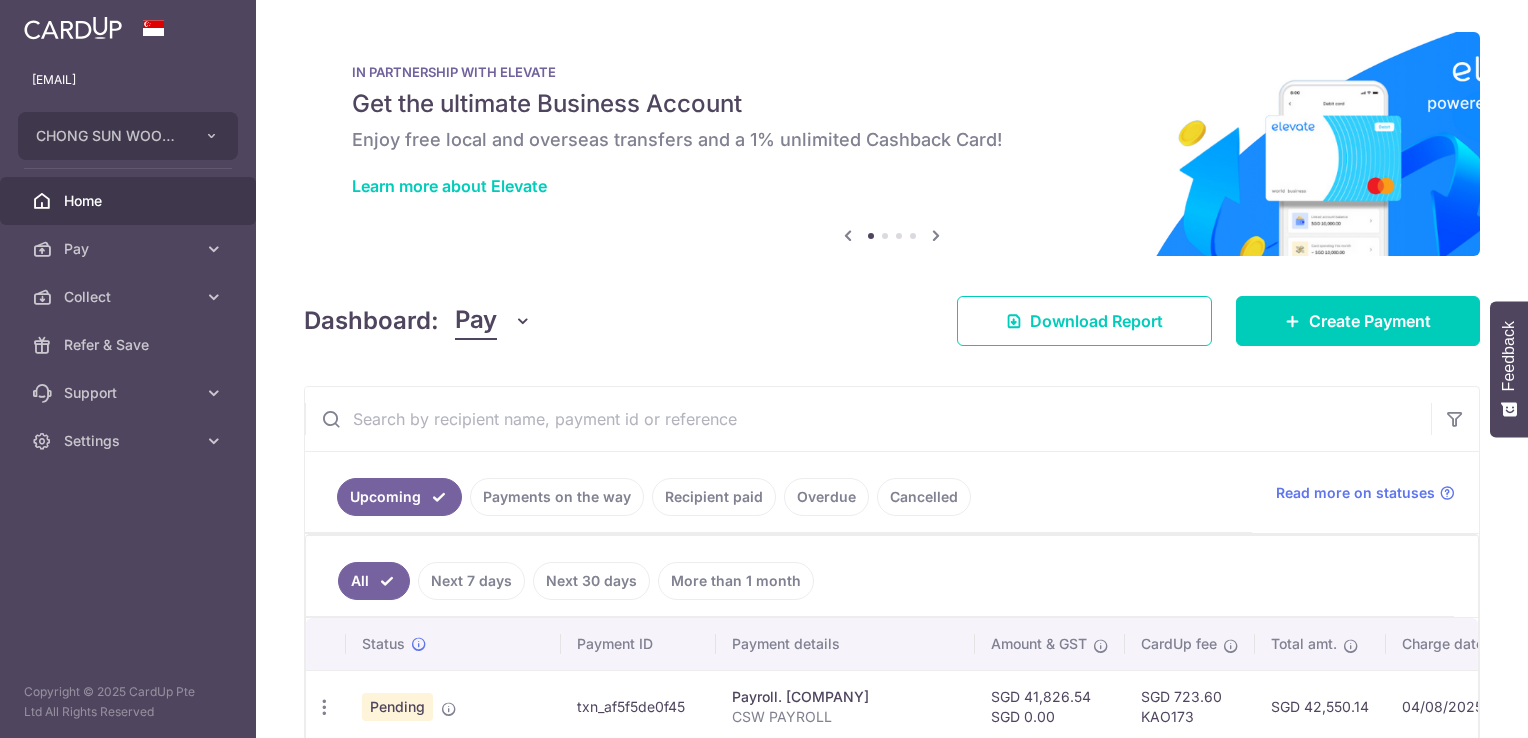 scroll, scrollTop: 0, scrollLeft: 0, axis: both 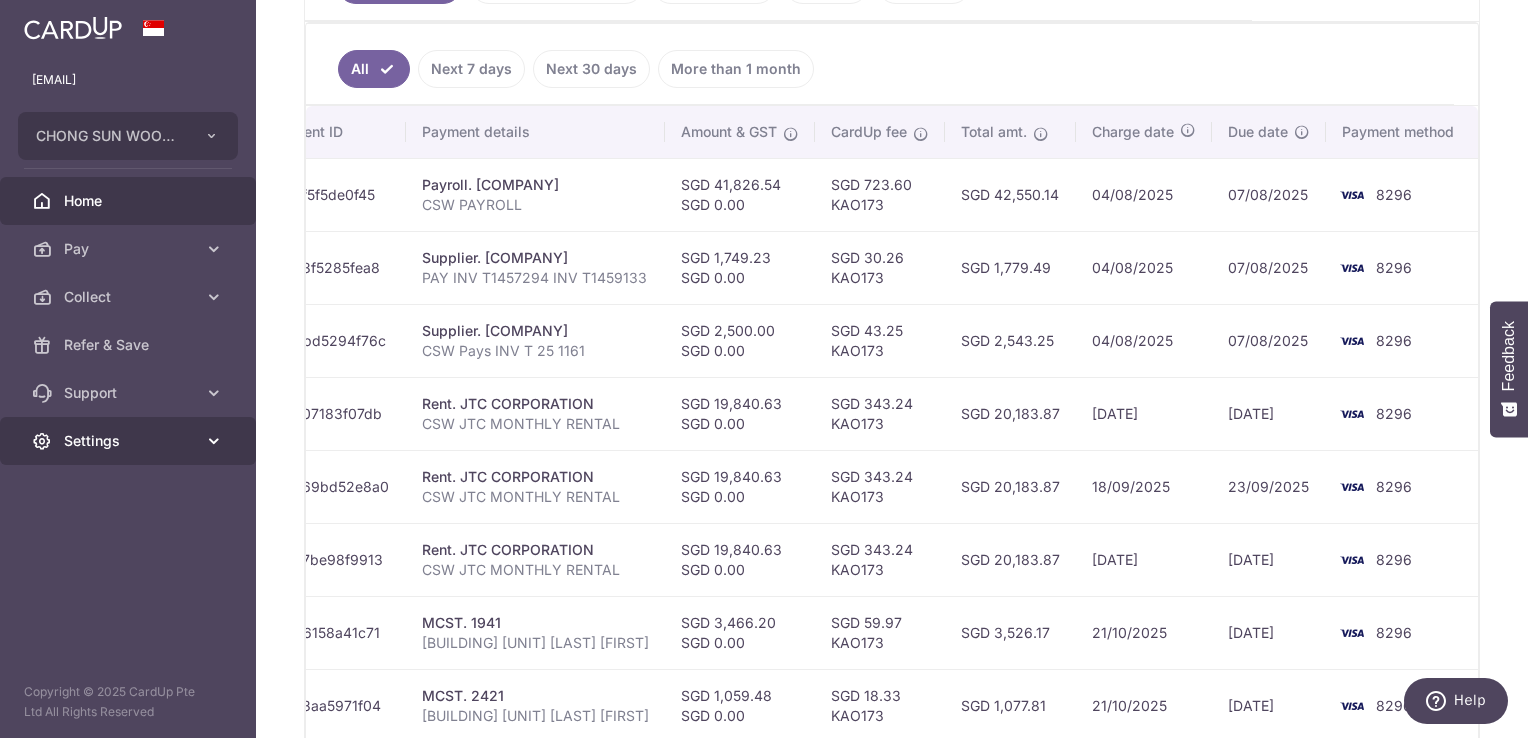 click on "Settings" at bounding box center (130, 441) 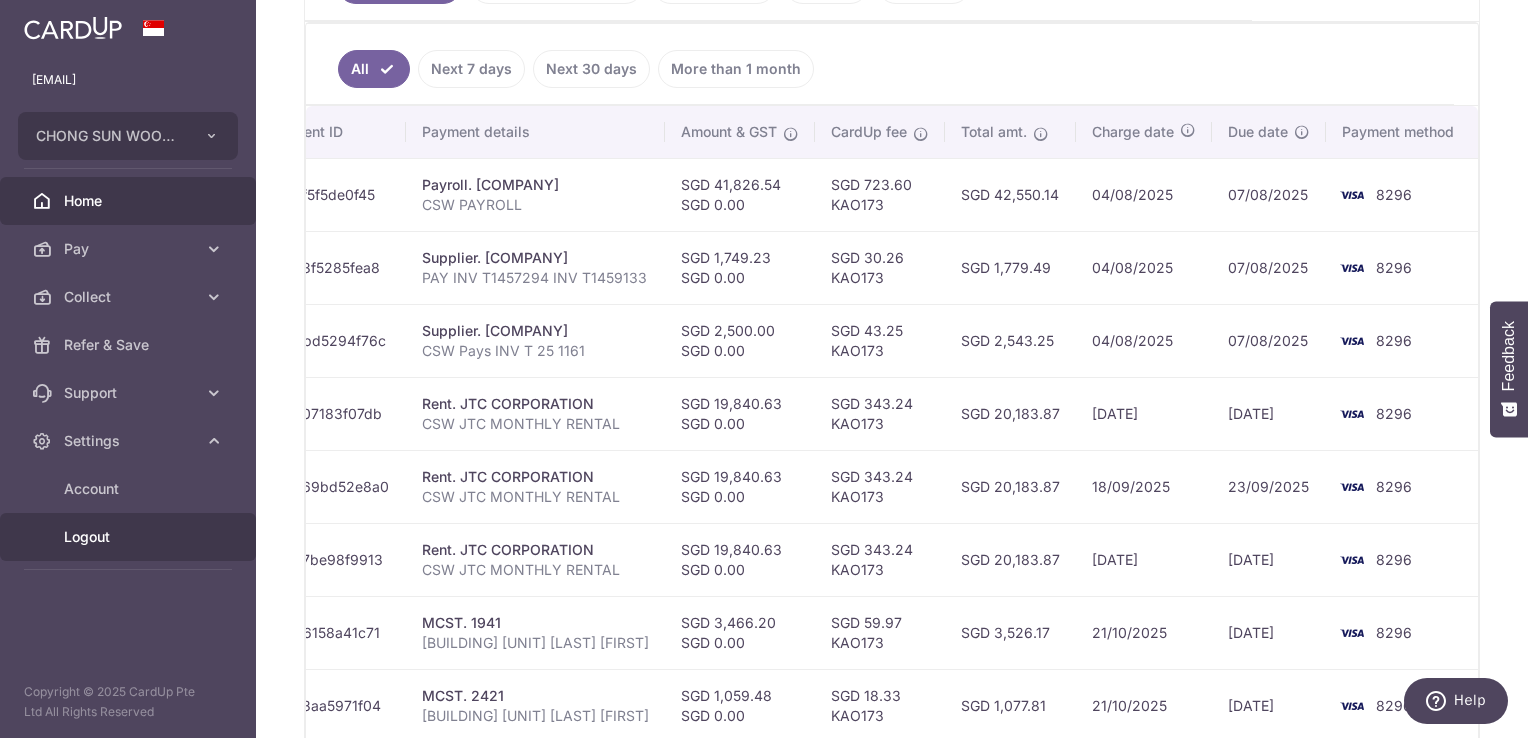 click on "Logout" at bounding box center (130, 537) 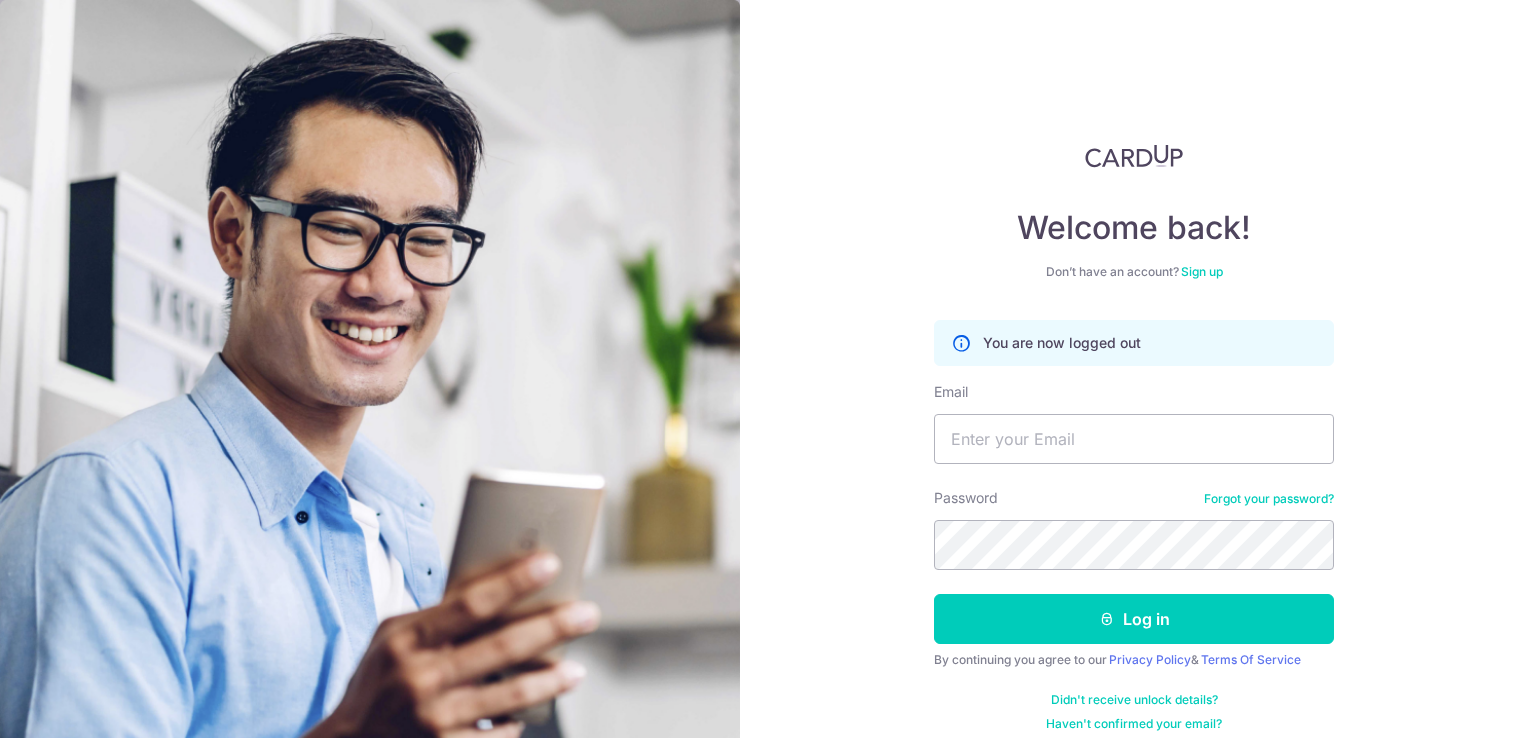 scroll, scrollTop: 0, scrollLeft: 0, axis: both 